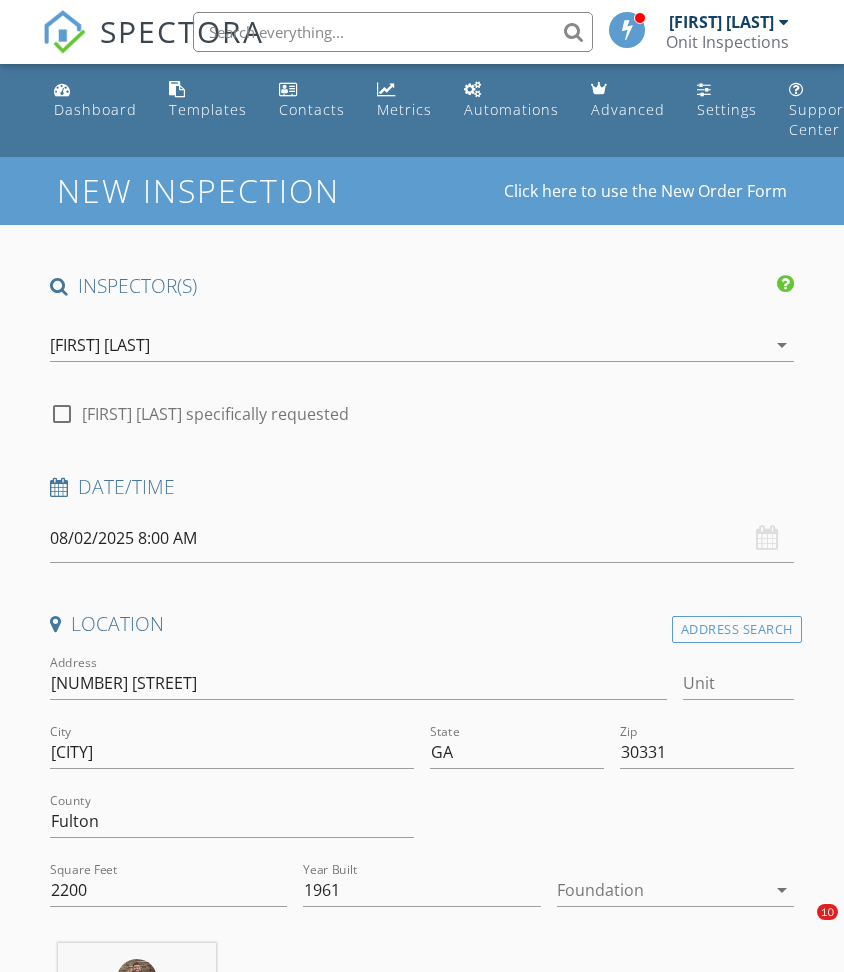 scroll, scrollTop: 1257, scrollLeft: 0, axis: vertical 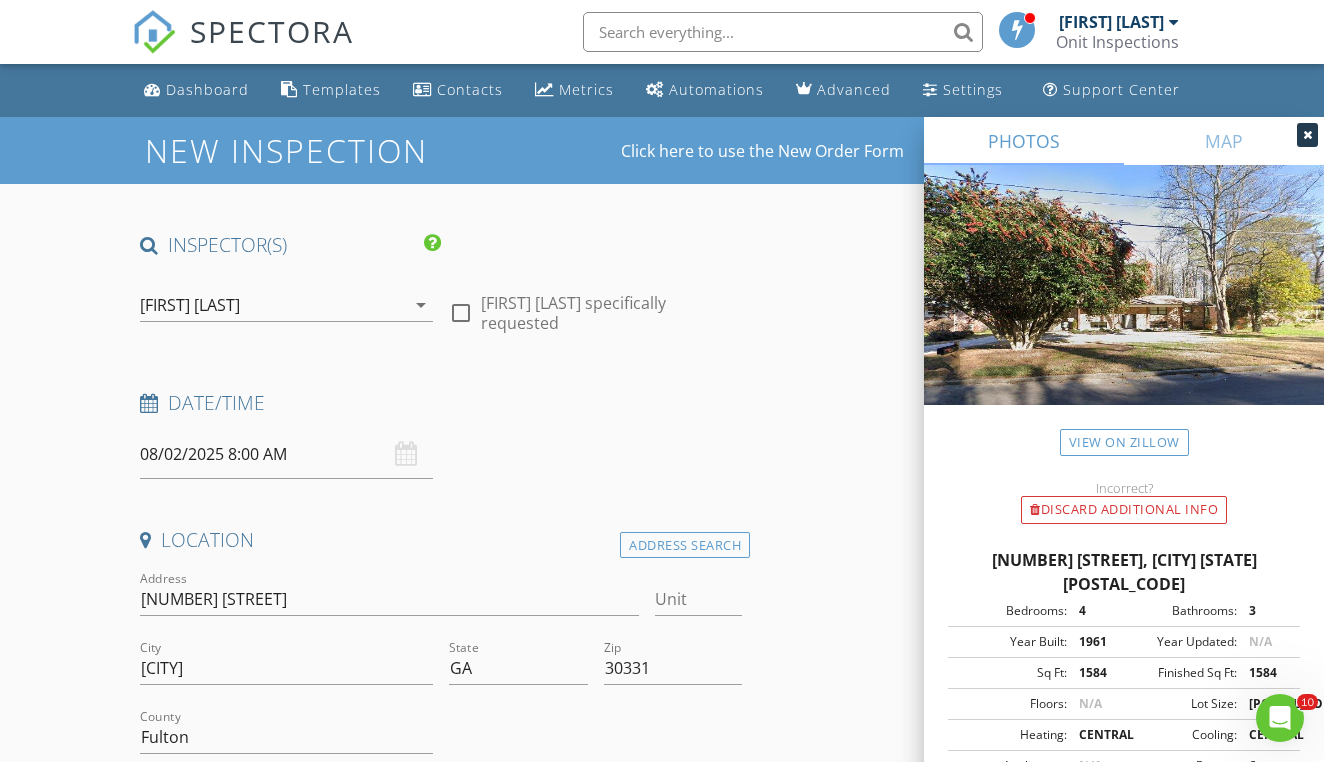 click at bounding box center [154, 32] 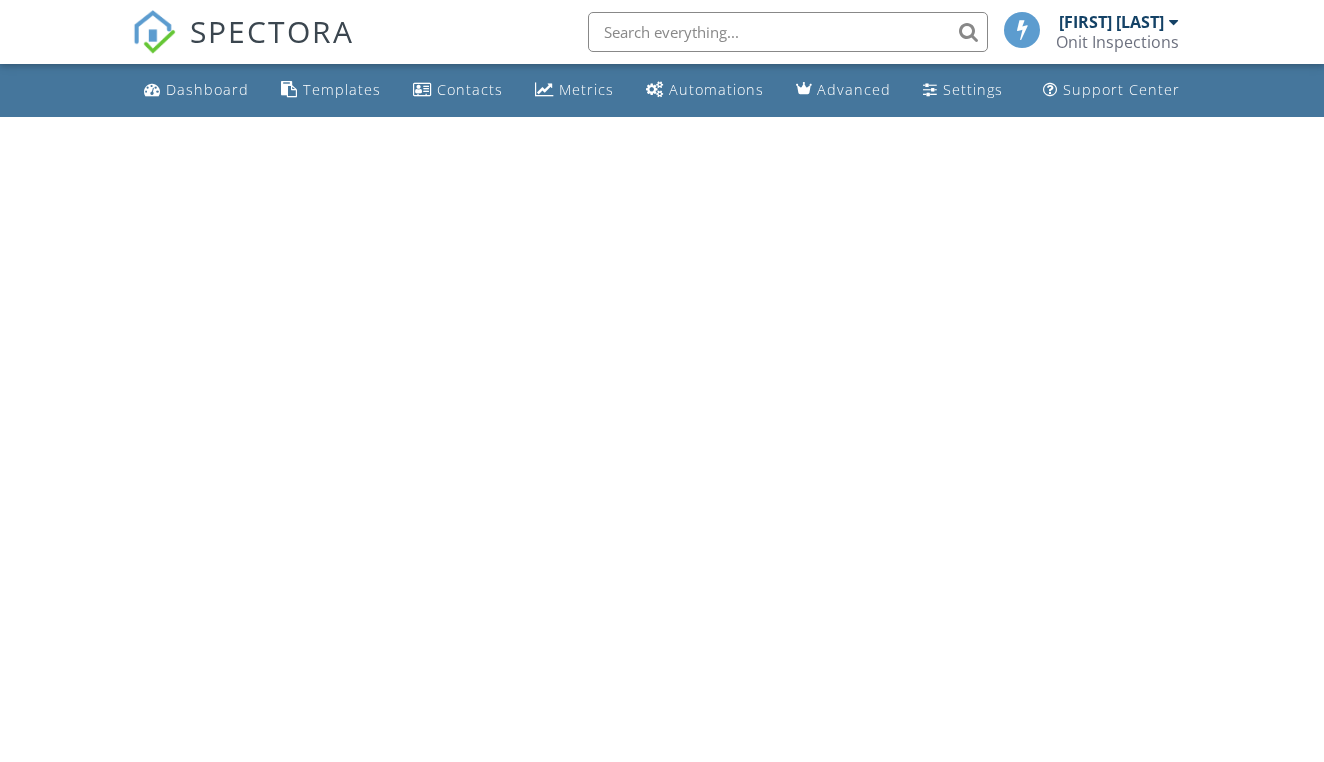 scroll, scrollTop: 0, scrollLeft: 0, axis: both 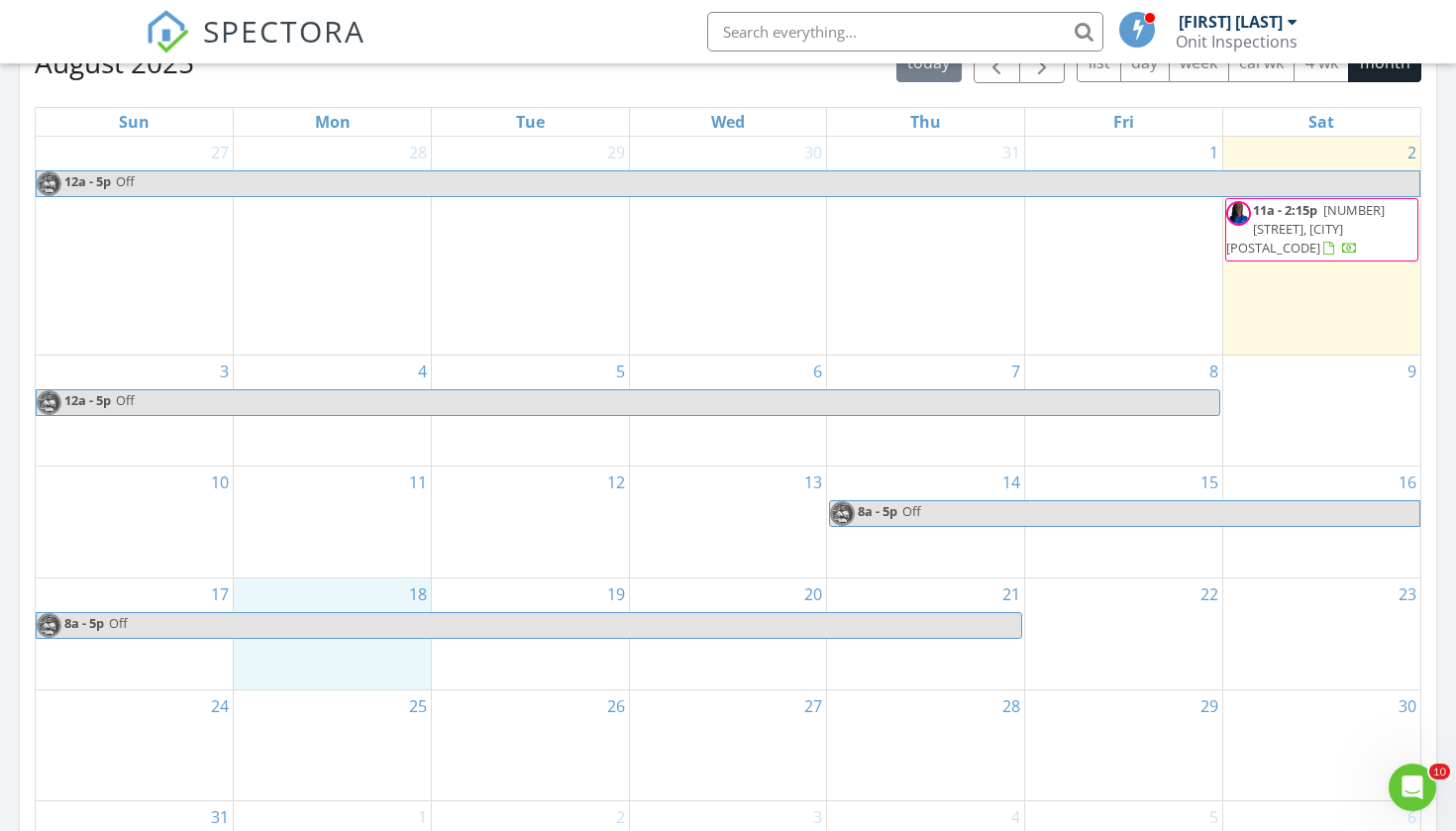 click on "18" at bounding box center [332, 634] 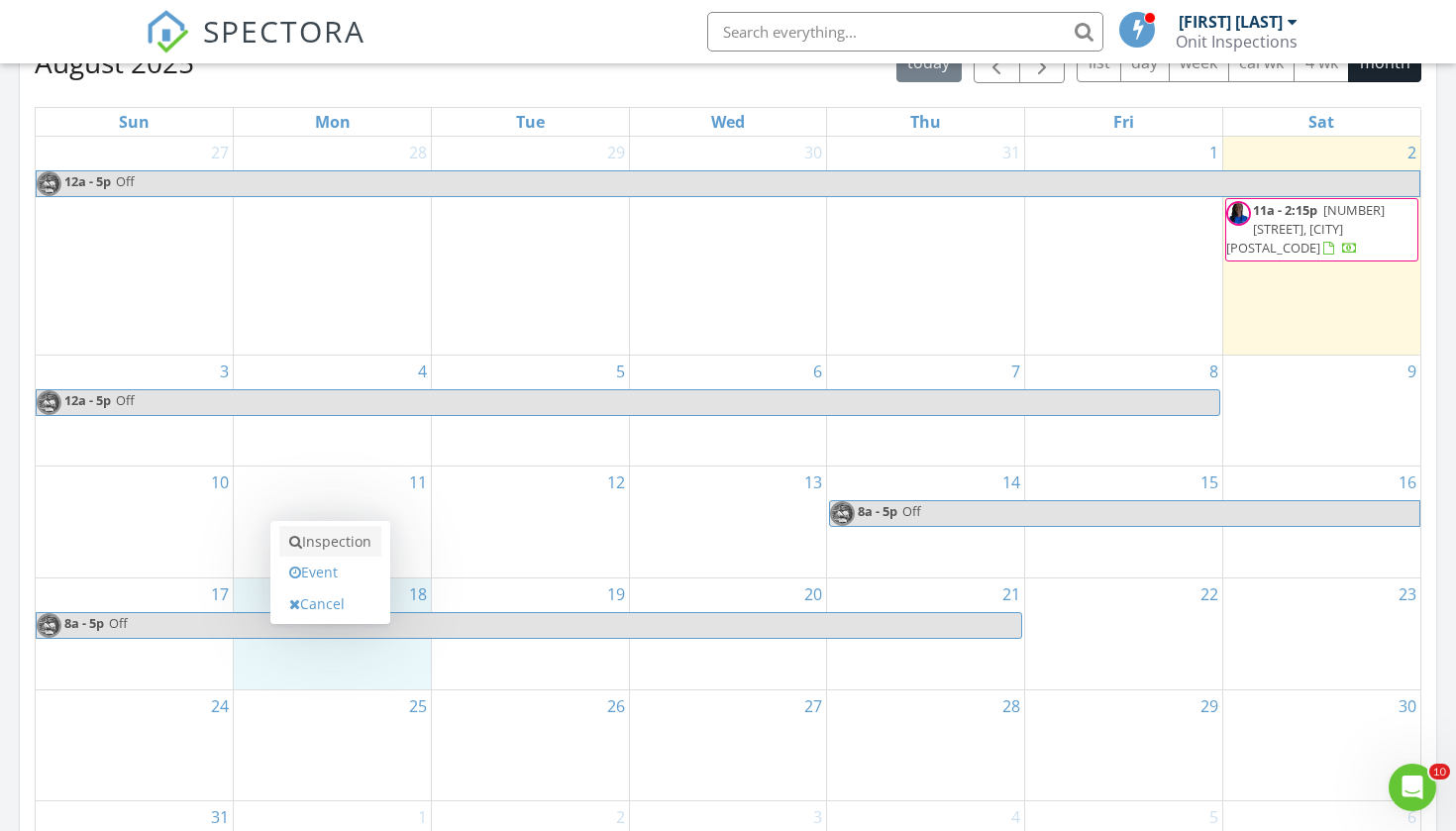 click on "Inspection" at bounding box center [330, 542] 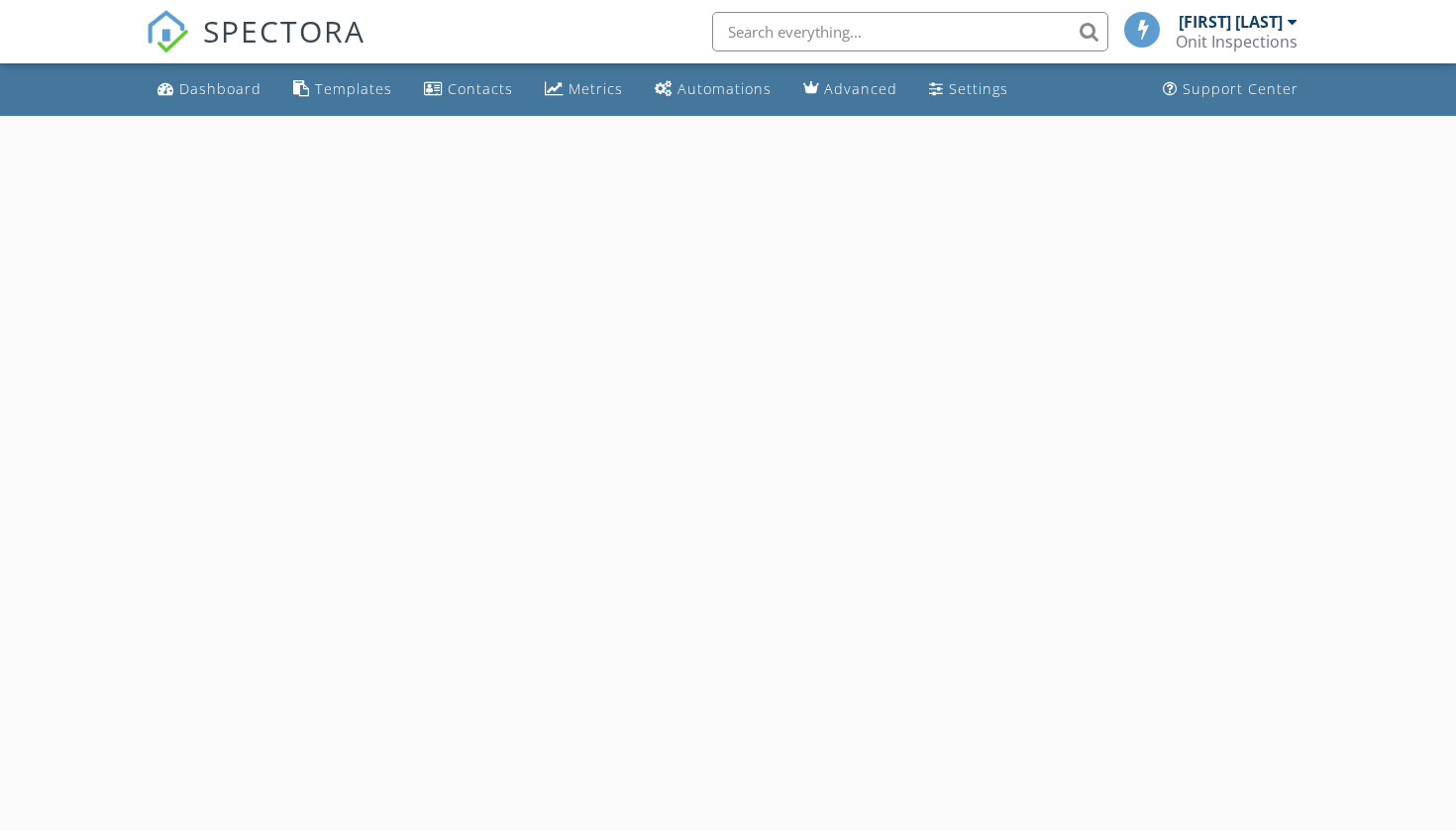 scroll, scrollTop: 0, scrollLeft: 0, axis: both 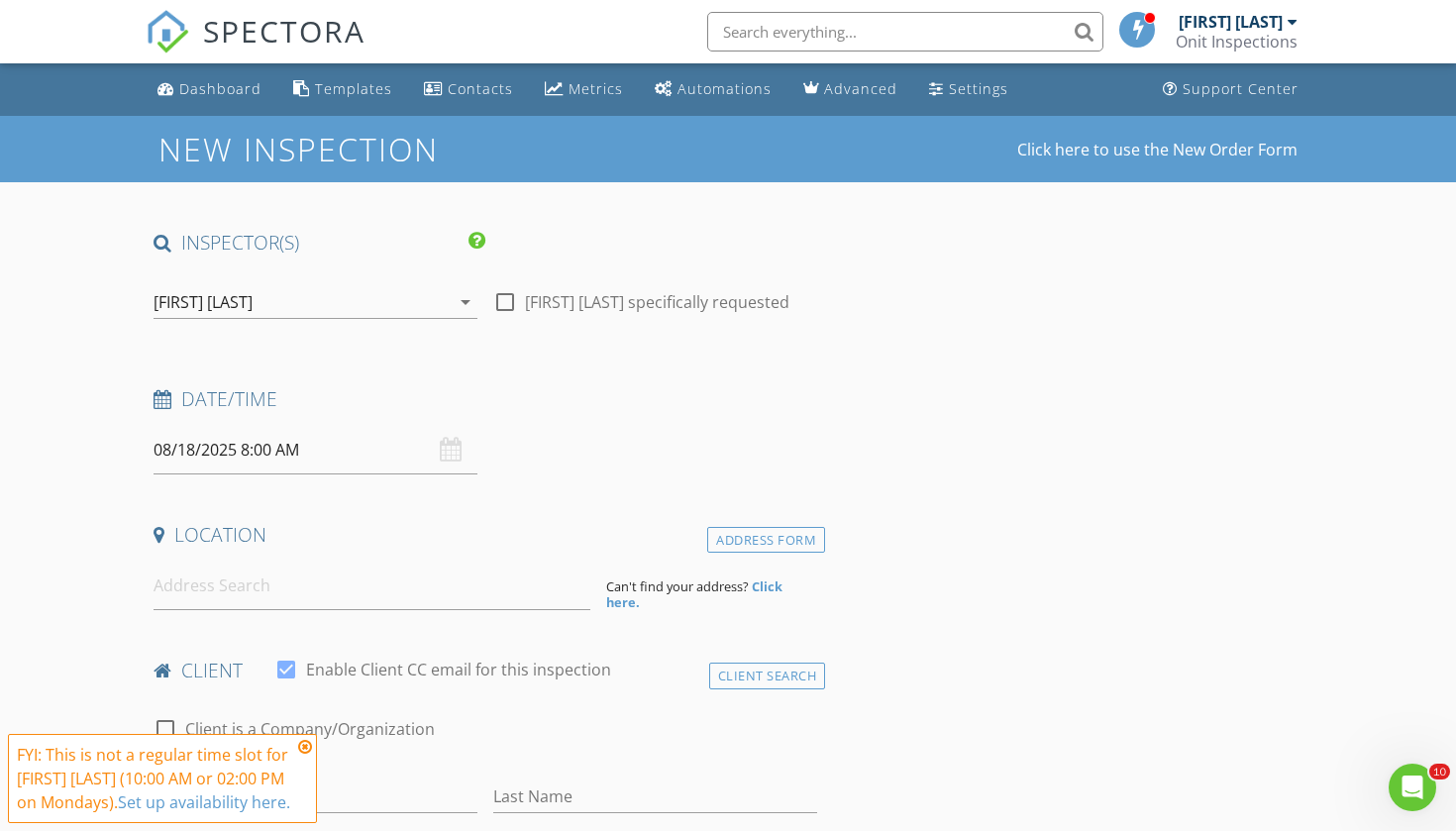 click at bounding box center (305, 747) 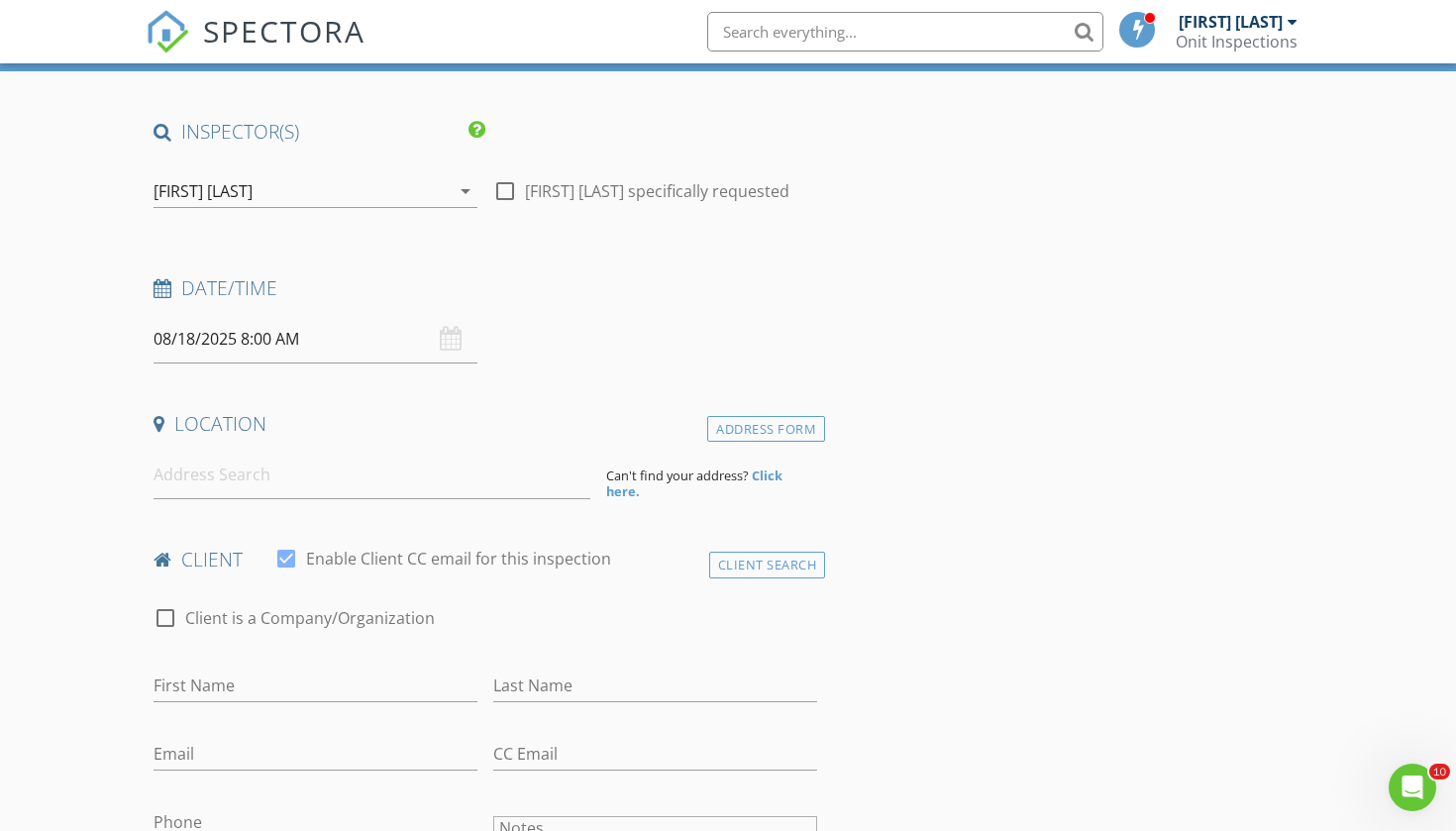 scroll, scrollTop: 112, scrollLeft: 0, axis: vertical 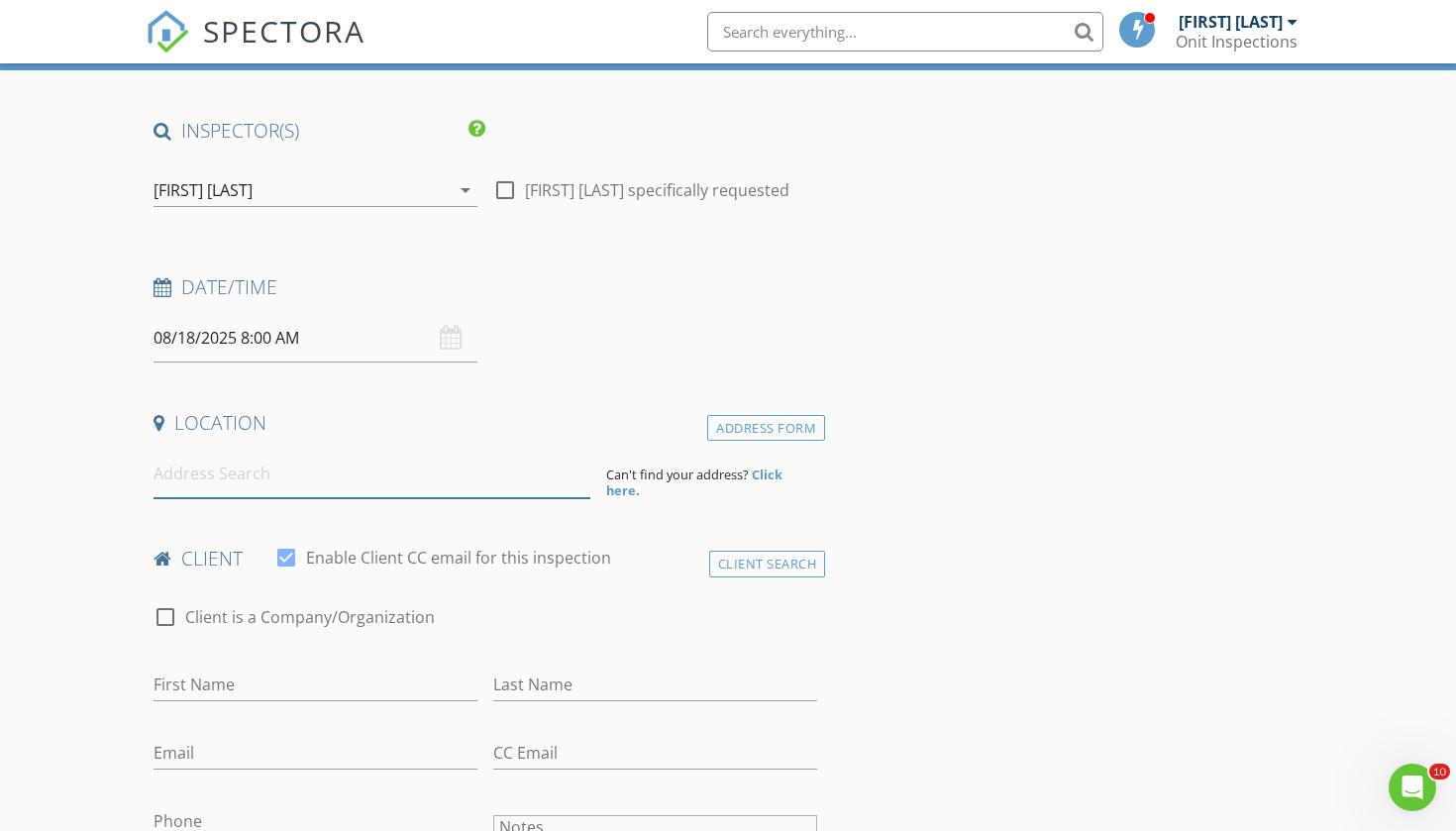 click at bounding box center [371, 473] 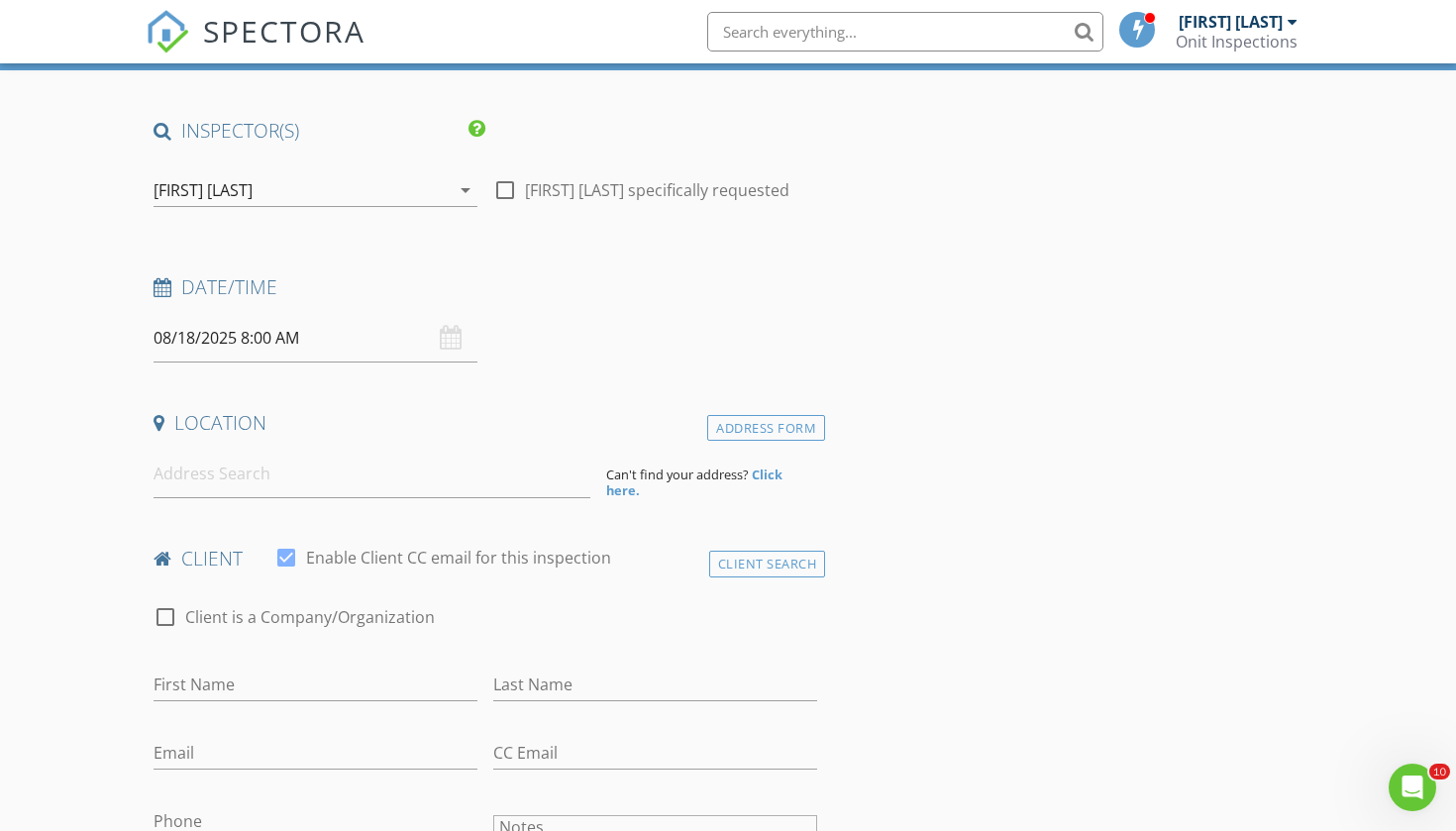 click on "08/18/2025 8:00 AM" at bounding box center (315, 338) 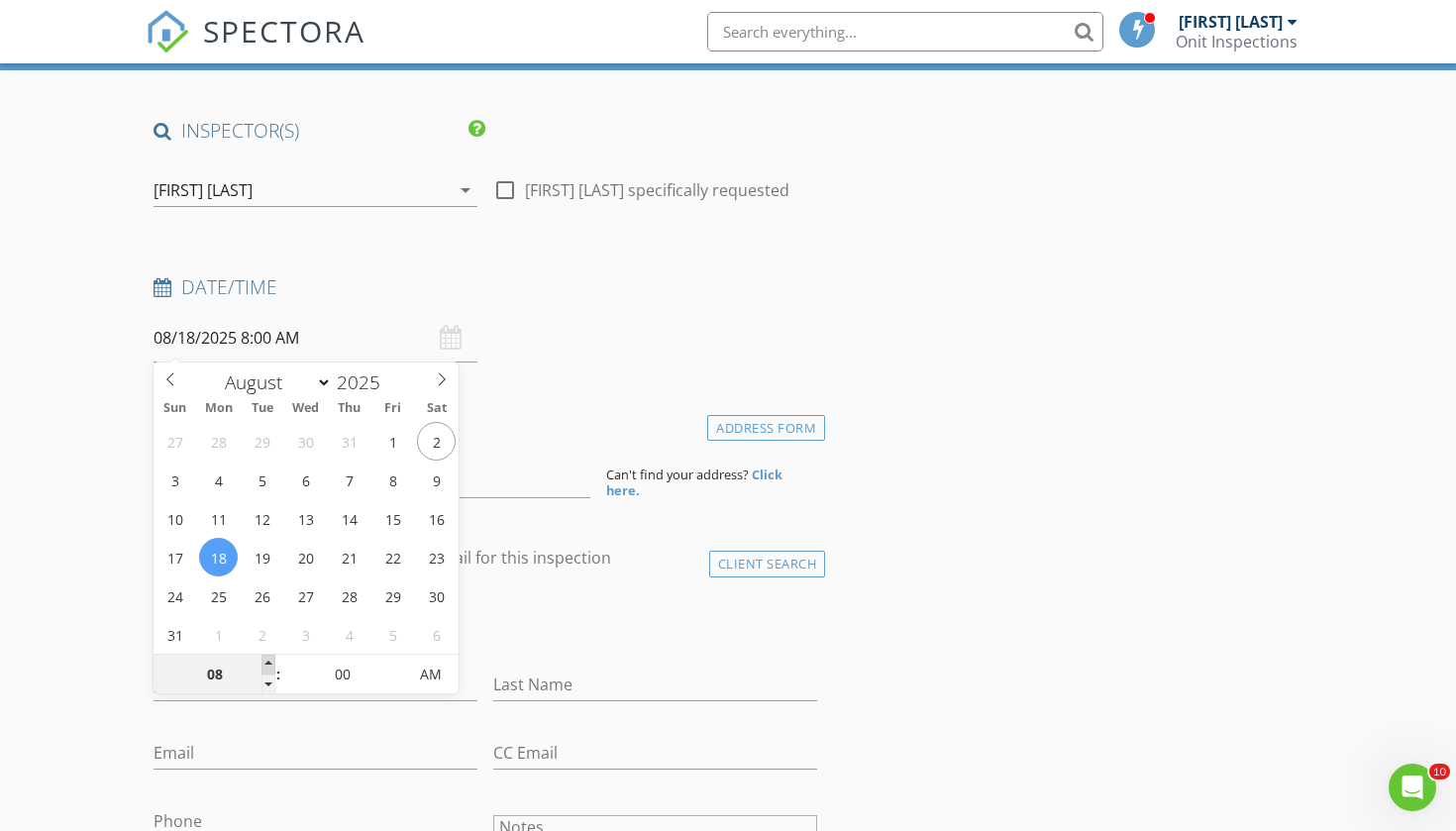type on "09" 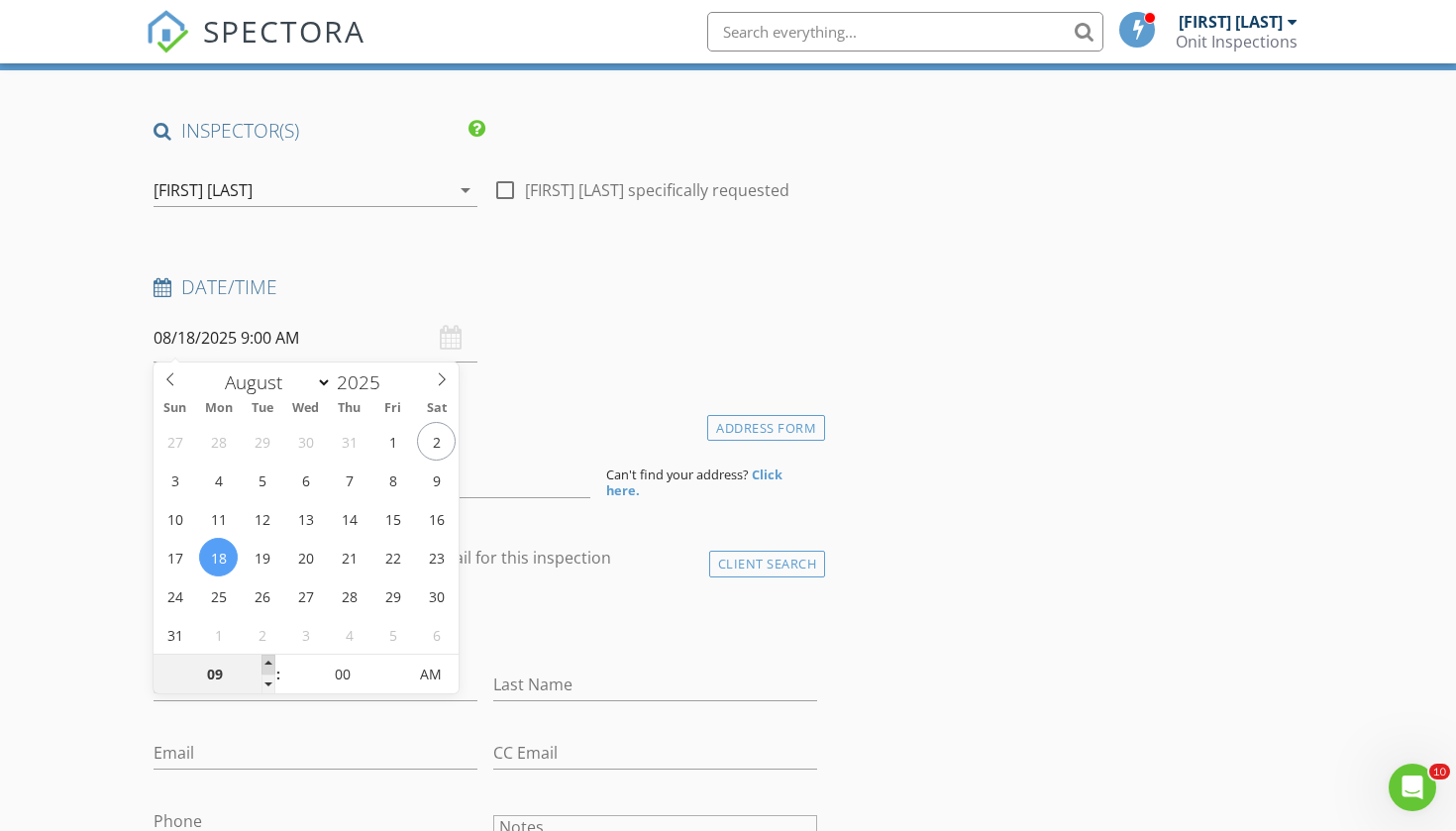 click at bounding box center [268, 665] 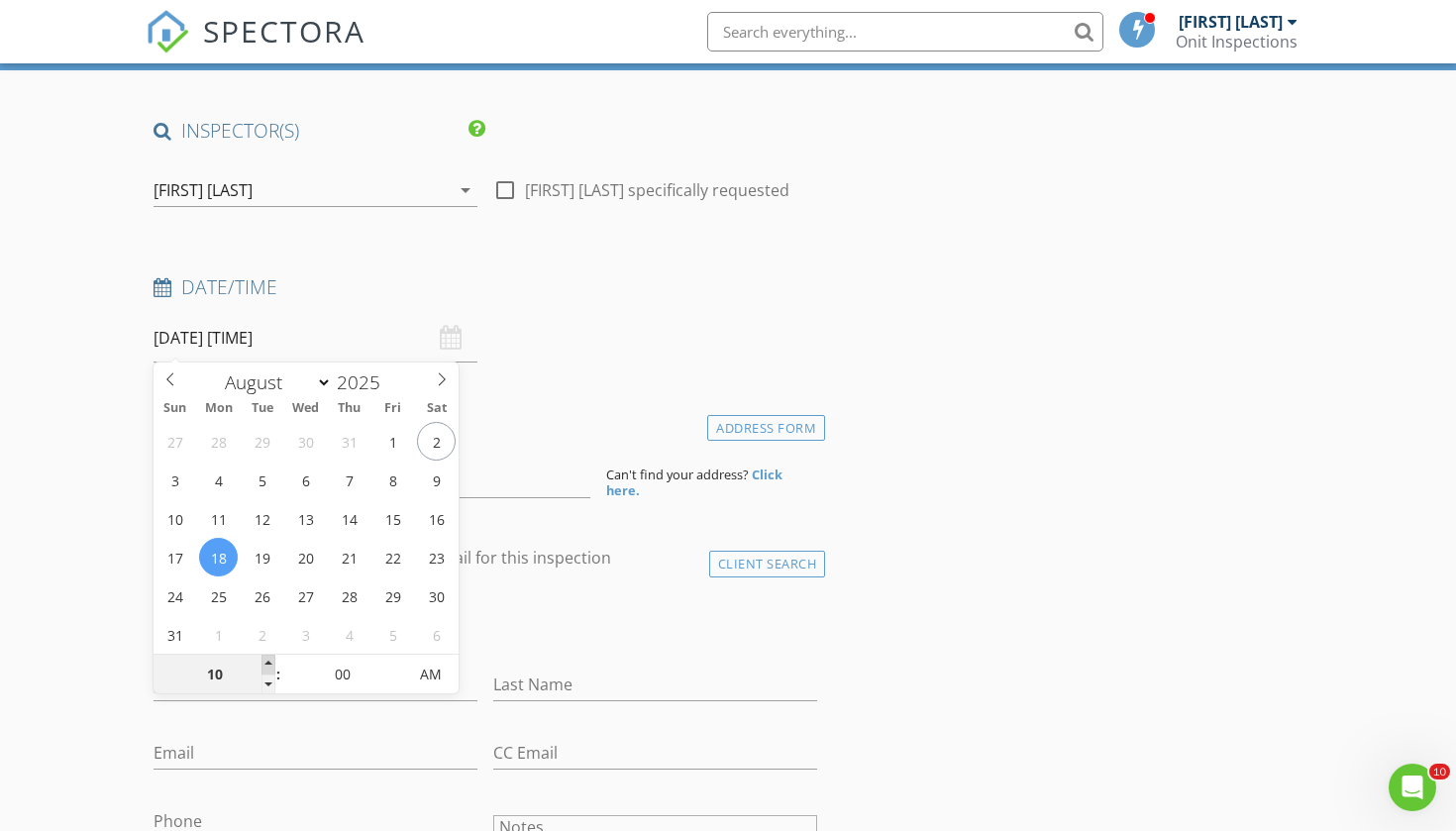 click at bounding box center (268, 665) 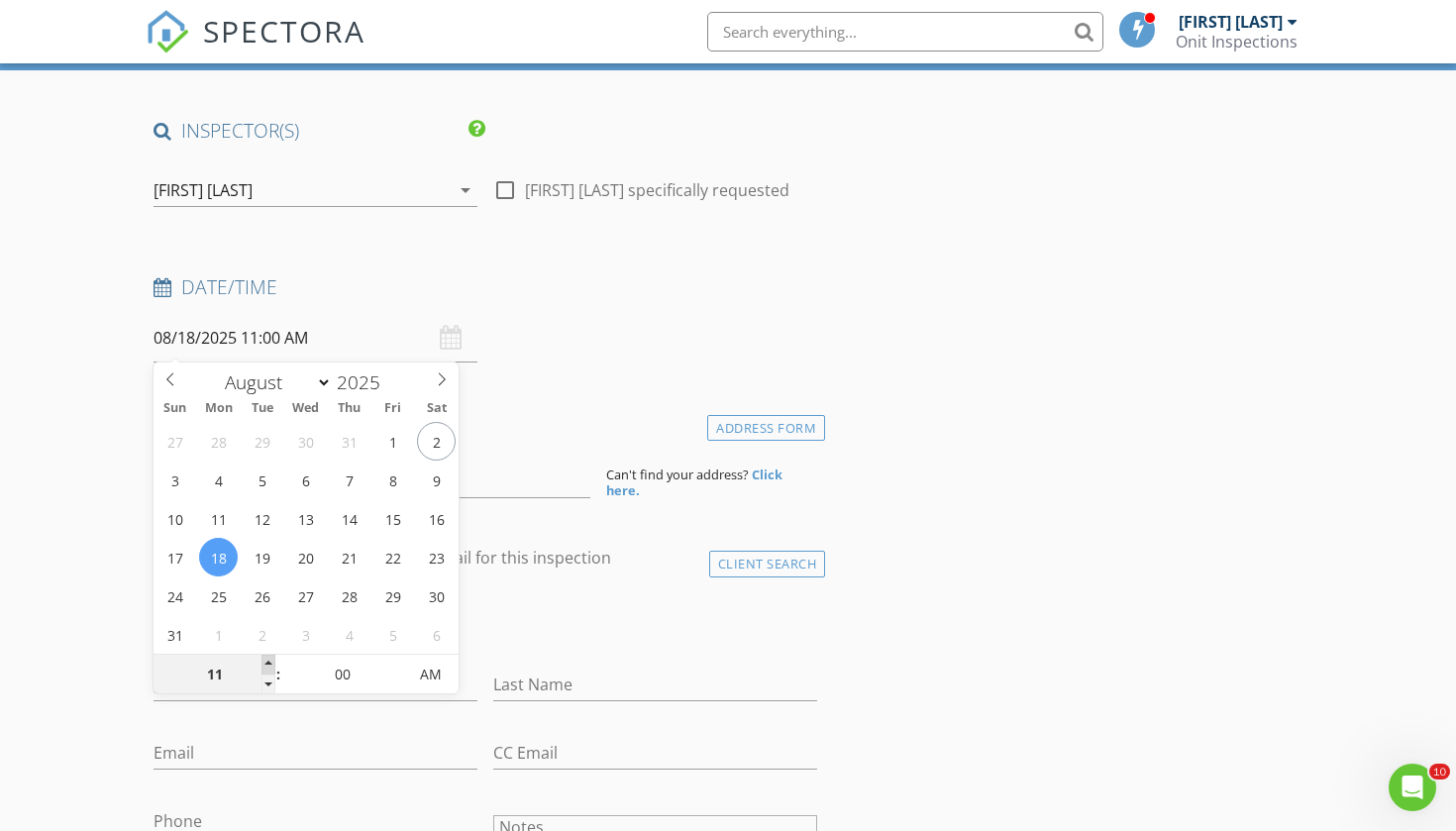 click at bounding box center [268, 665] 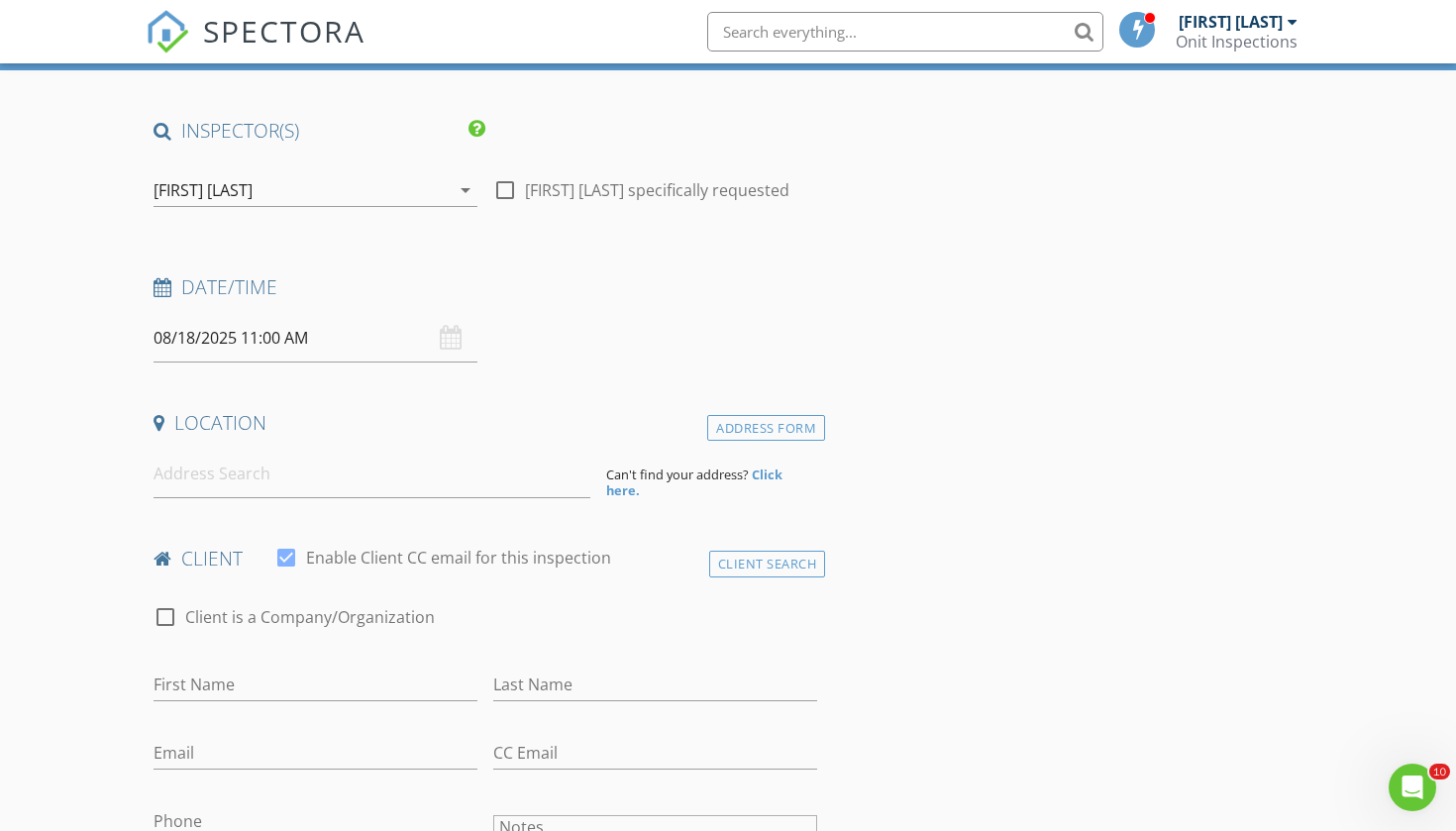 click on "INSPECTOR(S)
check_box   [FIRST] [LAST]   PRIMARY   check_box_outline_blank   [FIRST] [LAST]     check_box_outline_blank   [FIRST] [LAST]     [FIRST] [LAST] arrow_drop_down   check_box_outline_blank [FIRST] [LAST] specifically requested
Date/Time
[DATE] [TIME]
Location
Address Form       Can't find your address?   Click here.
client
check_box Enable Client CC email for this inspection   Client Search     check_box_outline_blank Client is a Company/Organization     First Name   Last Name   Email   CC Email   Phone           Notes   Private Notes
ADD ADDITIONAL client
SERVICES
arrow_drop_down     Select Discount Code arrow_drop_down    Charges       TOTAL   $0.00    Duration    No services with durations selected      Templates    No templates selected    Agreements" at bounding box center [485, 1481] 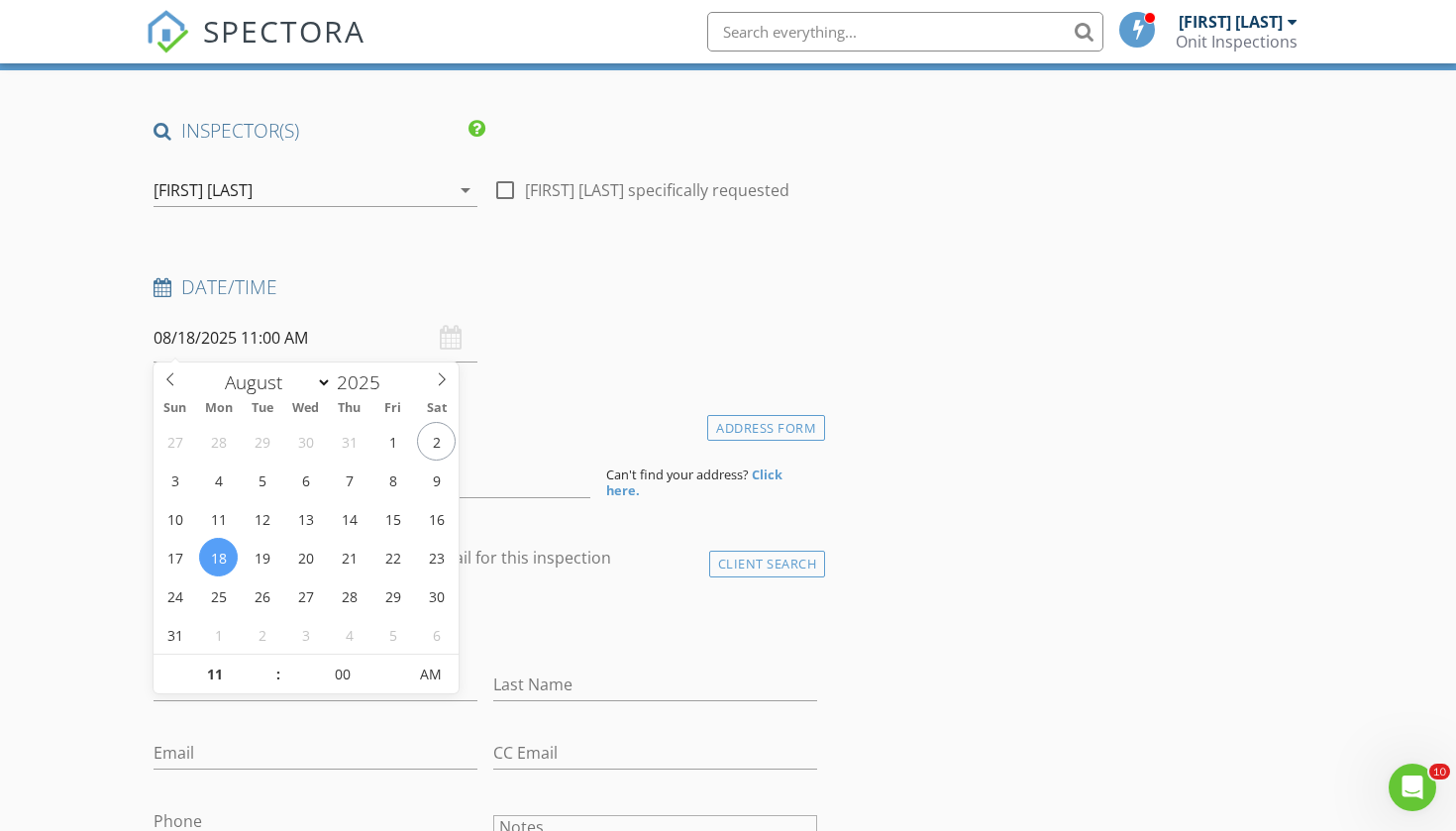 click on "08/18/2025 11:00 AM" at bounding box center (315, 338) 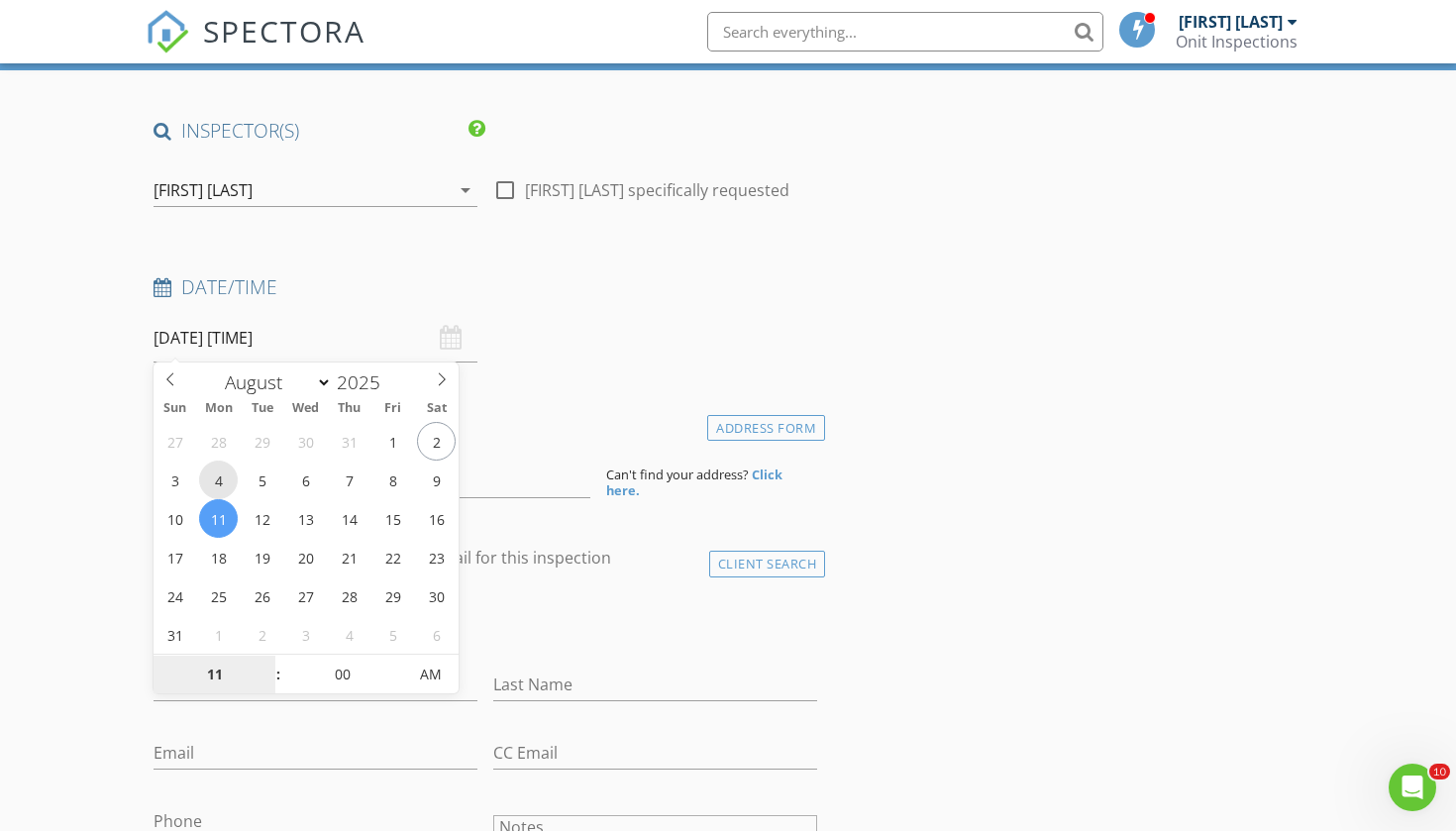 type on "08/04/2025 11:00 AM" 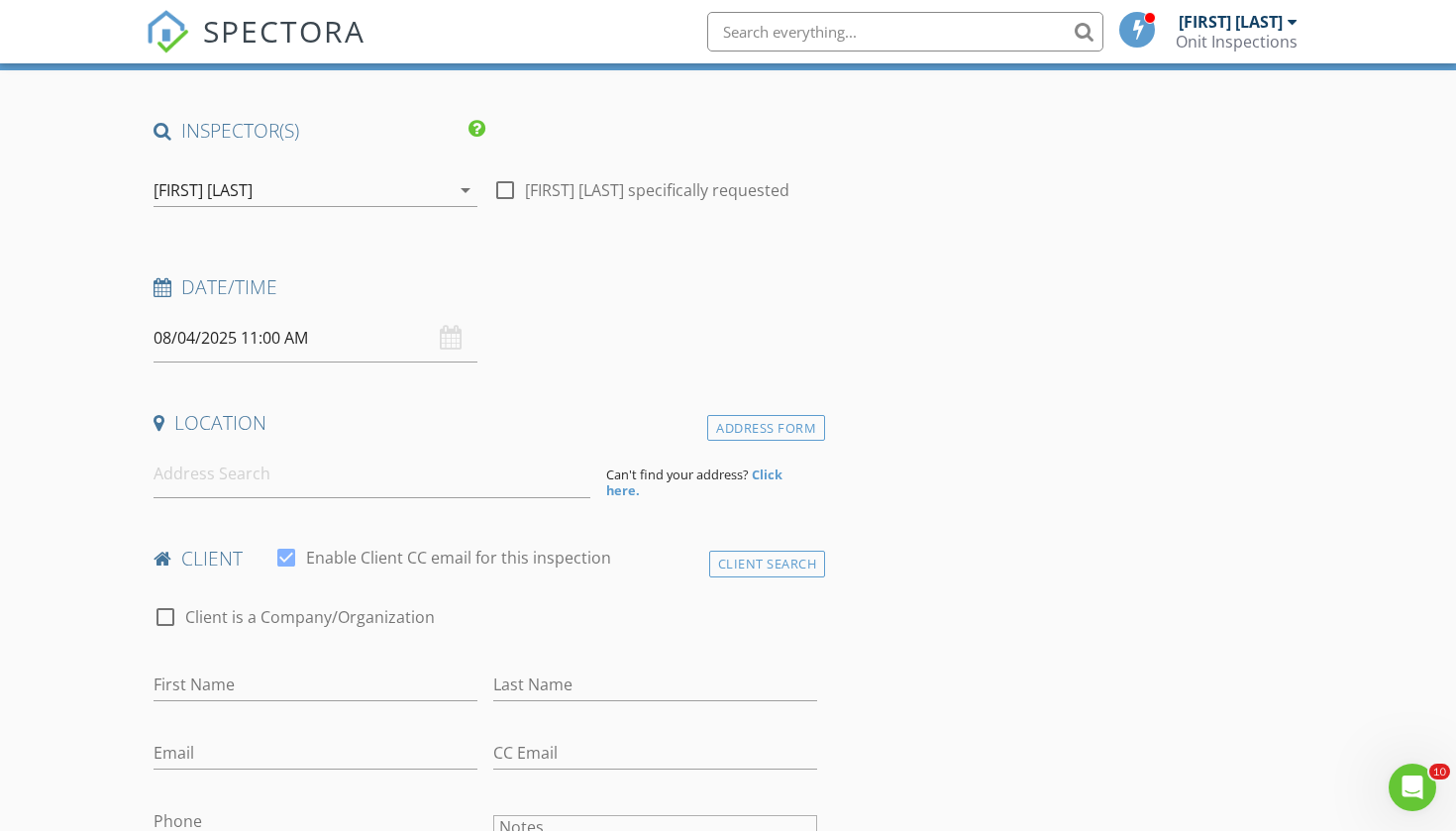 click on "INSPECTOR(S)
check_box   Dillin Roberts   PRIMARY   check_box_outline_blank   Damien Dentley     check_box_outline_blank   Brittany Smith     Dillin Roberts arrow_drop_down   check_box_outline_blank Dillin Roberts specifically requested
Date/Time
08/04/2025 11:00 AM
Location
Address Form       Can't find your address?   Click here.
client
check_box Enable Client CC email for this inspection   Client Search     check_box_outline_blank Client is a Company/Organization     First Name   Last Name   Email   CC Email   Phone           Notes   Private Notes
ADD ADDITIONAL client
SERVICES
arrow_drop_down     Select Discount Code arrow_drop_down    Charges       TOTAL   $0.00    Duration    No services with durations selected      Templates    No templates selected    Agreements" at bounding box center (485, 1481) 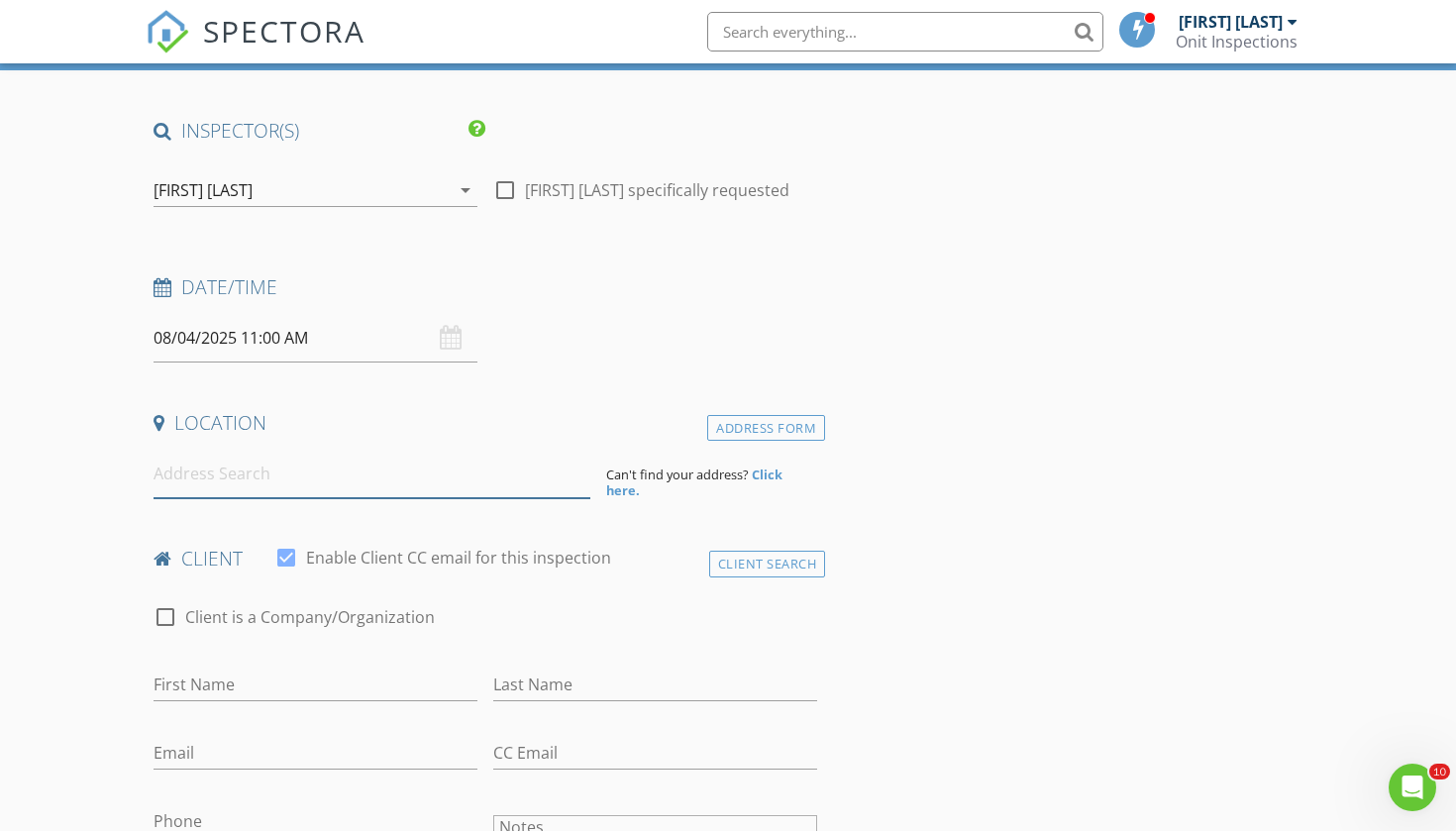 click at bounding box center (371, 473) 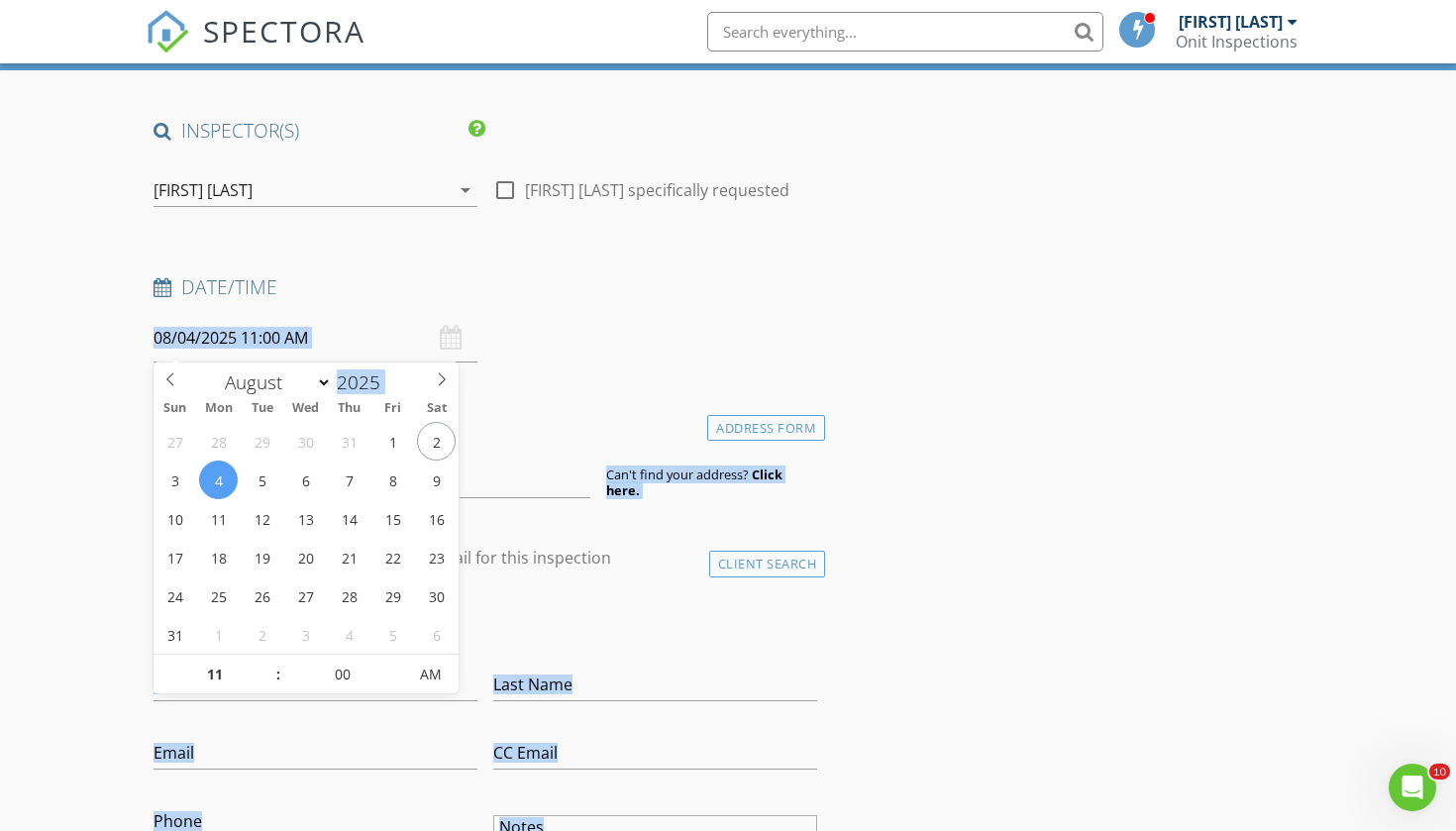 click on "08/04/2025 11:00 AM" at bounding box center (315, 338) 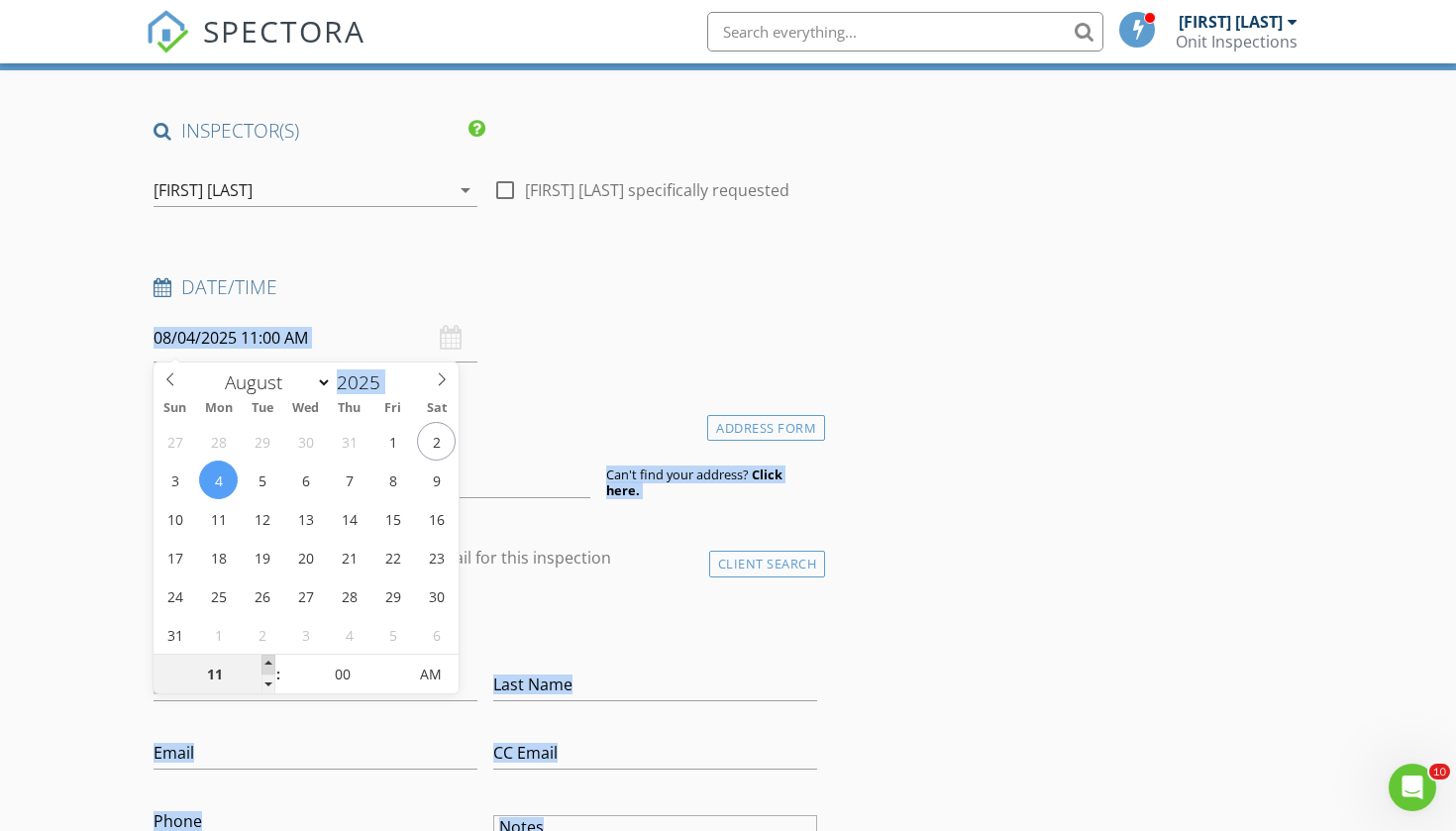 type on "12" 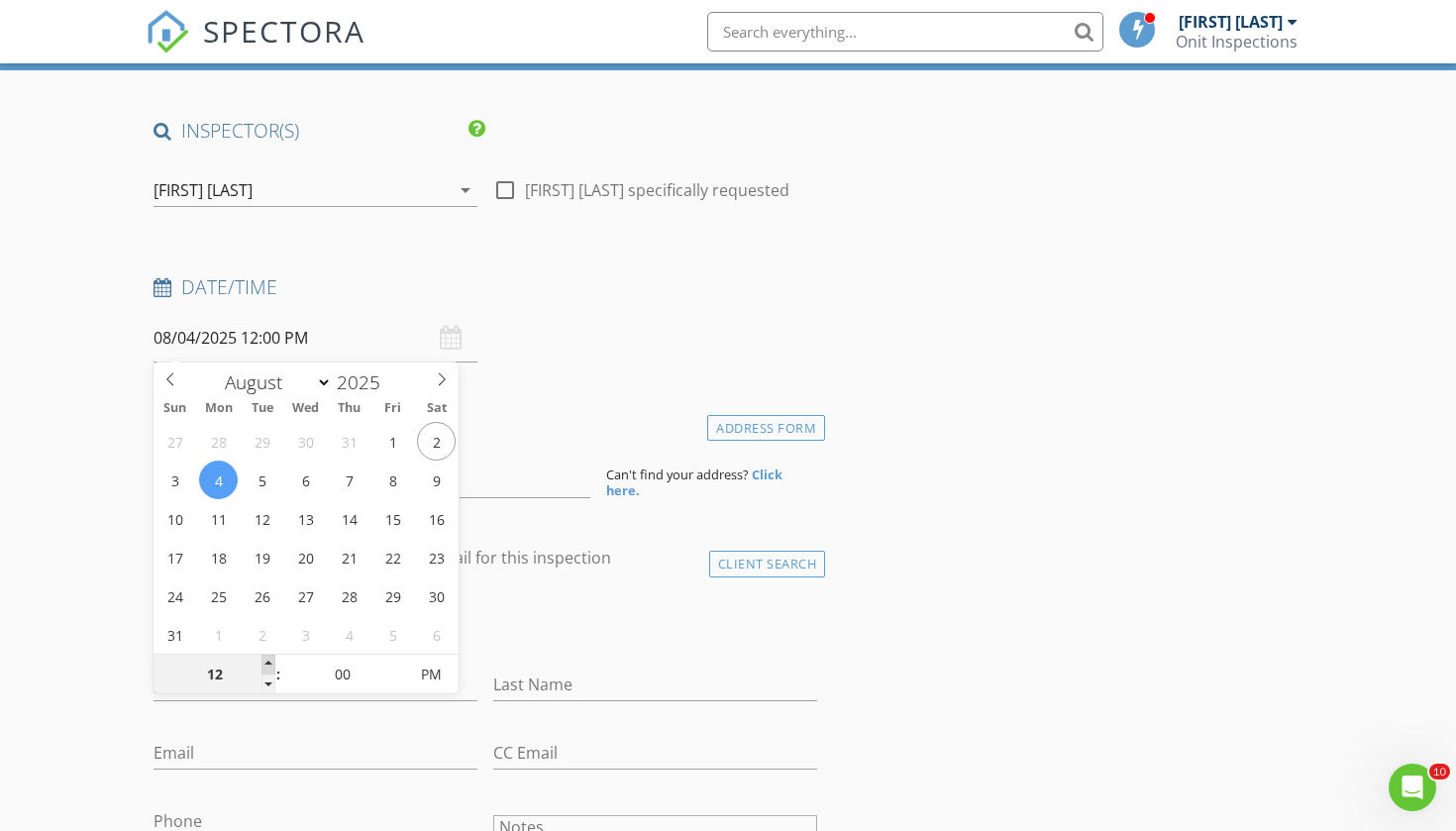 click at bounding box center (268, 665) 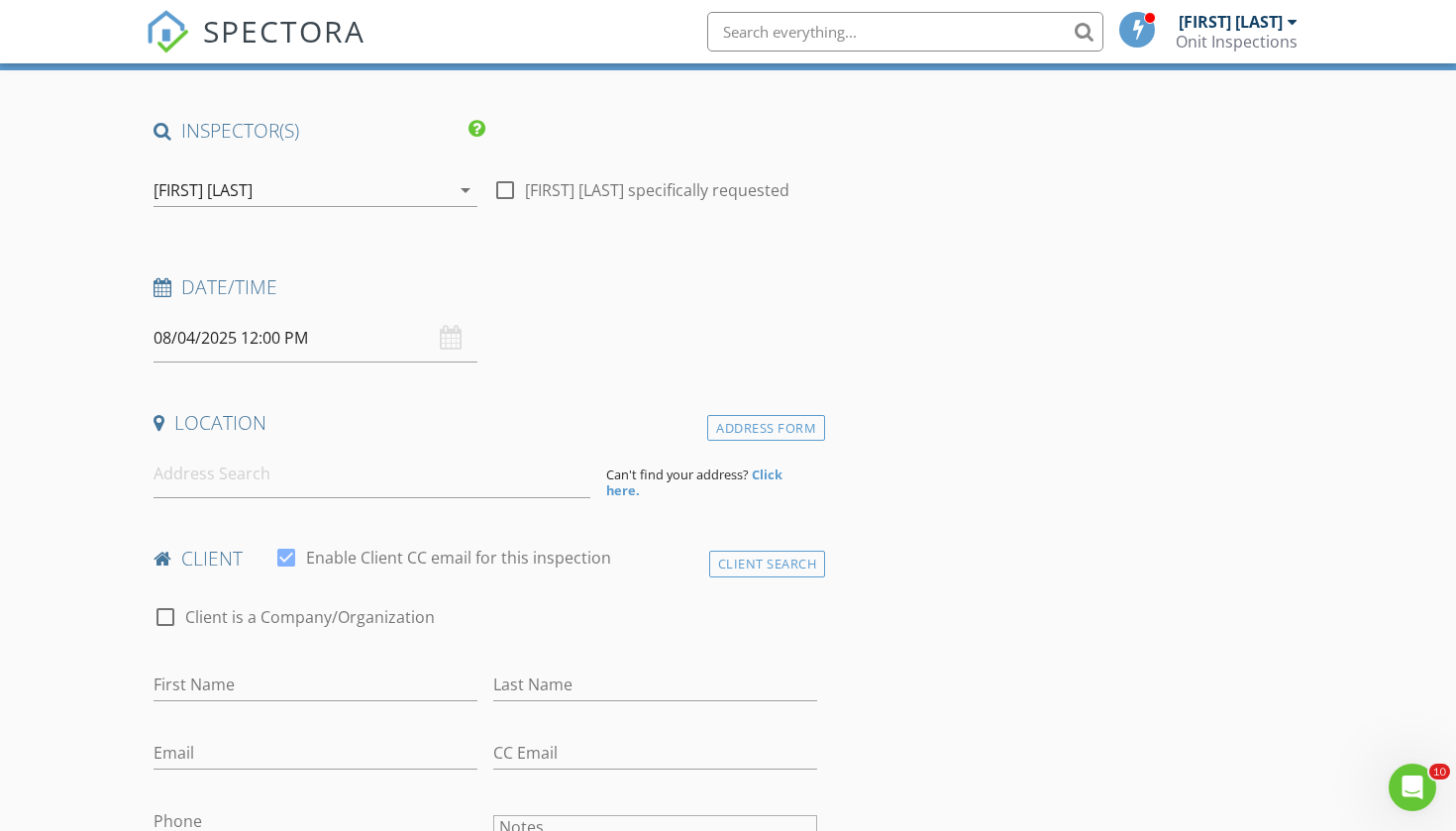 click on "Date/Time" at bounding box center (485, 294) 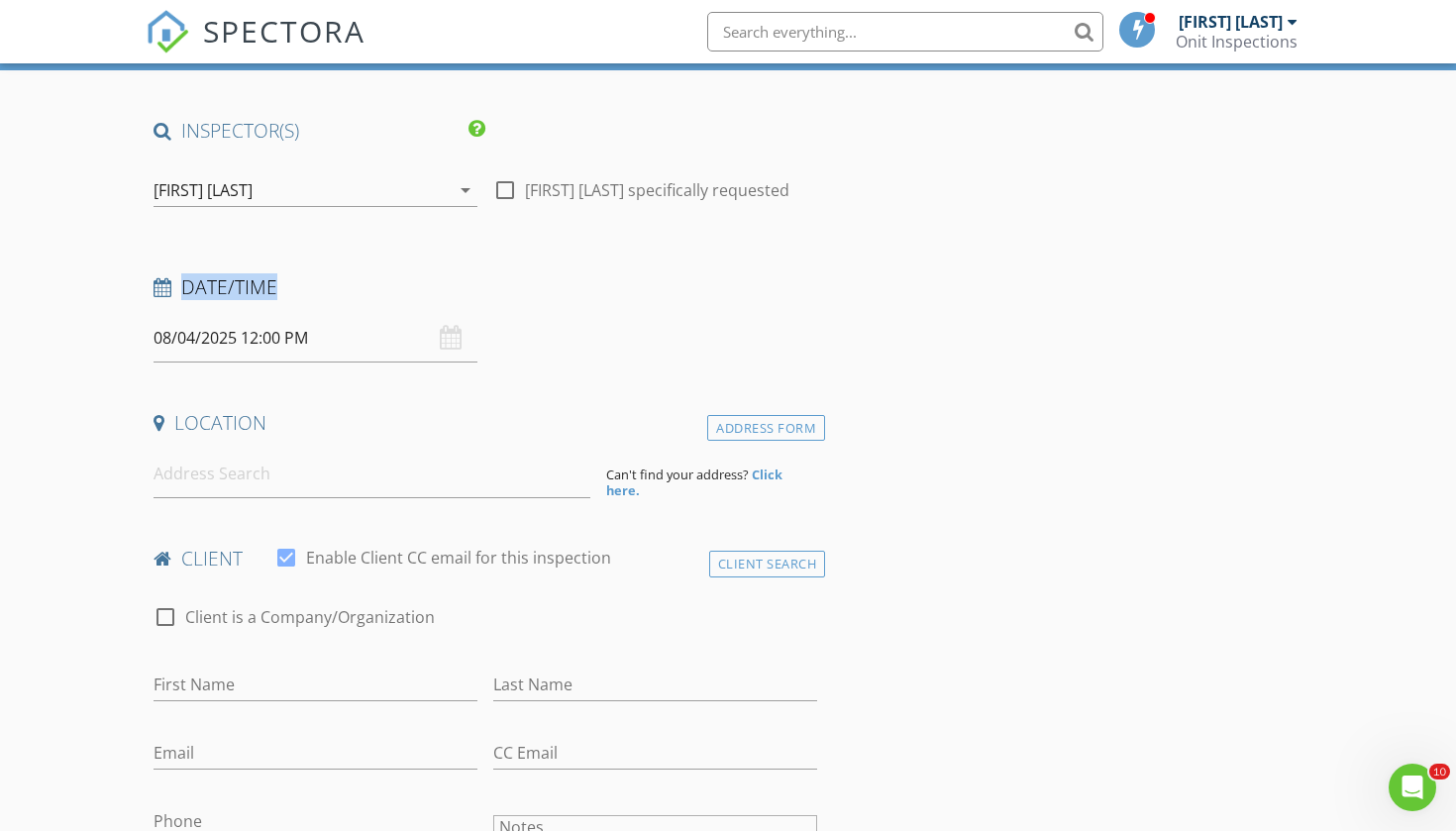 click on "Date/Time" at bounding box center [485, 294] 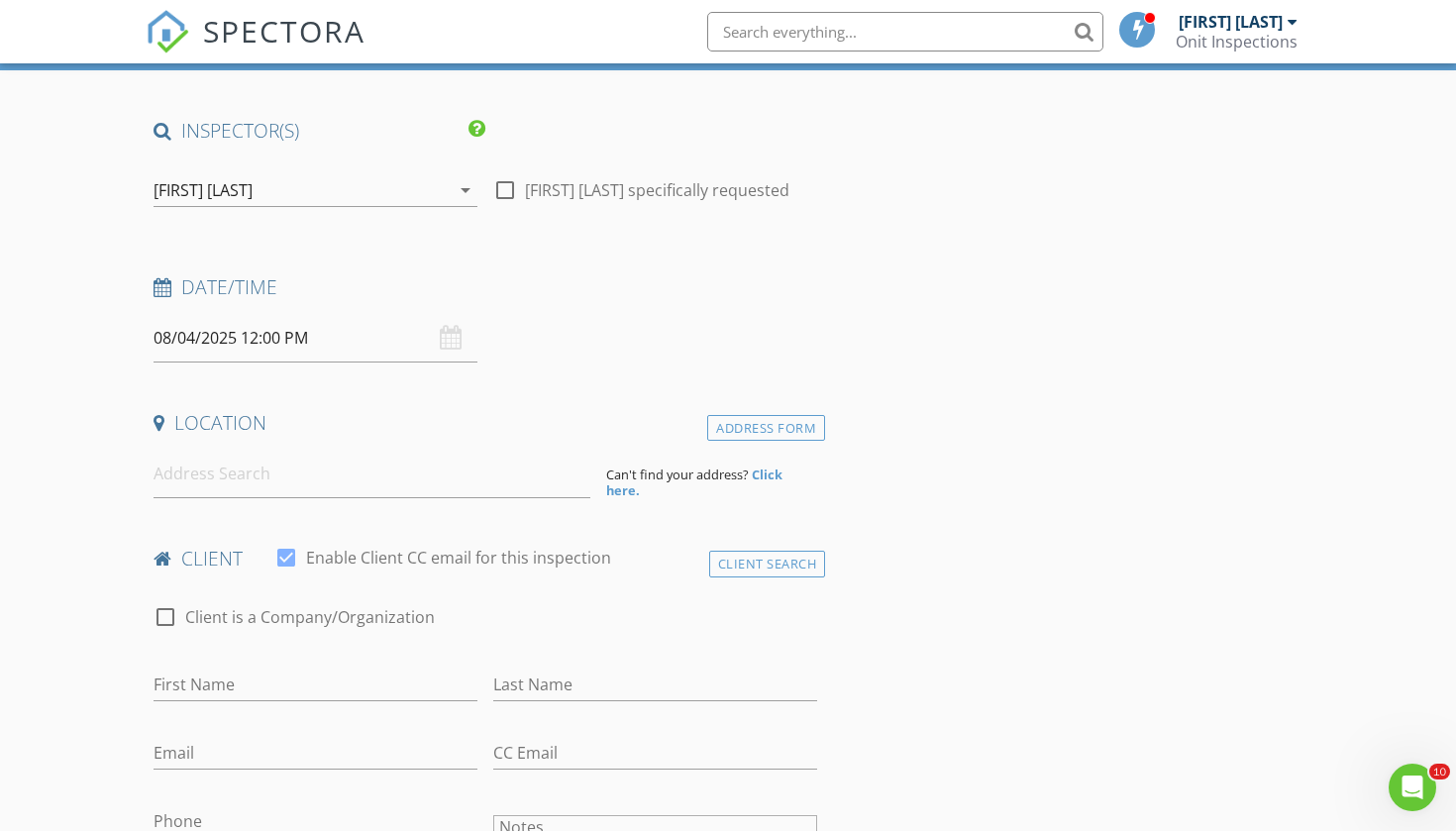 click on "Date/Time
08/04/2025 12:00 PM" at bounding box center (485, 318) 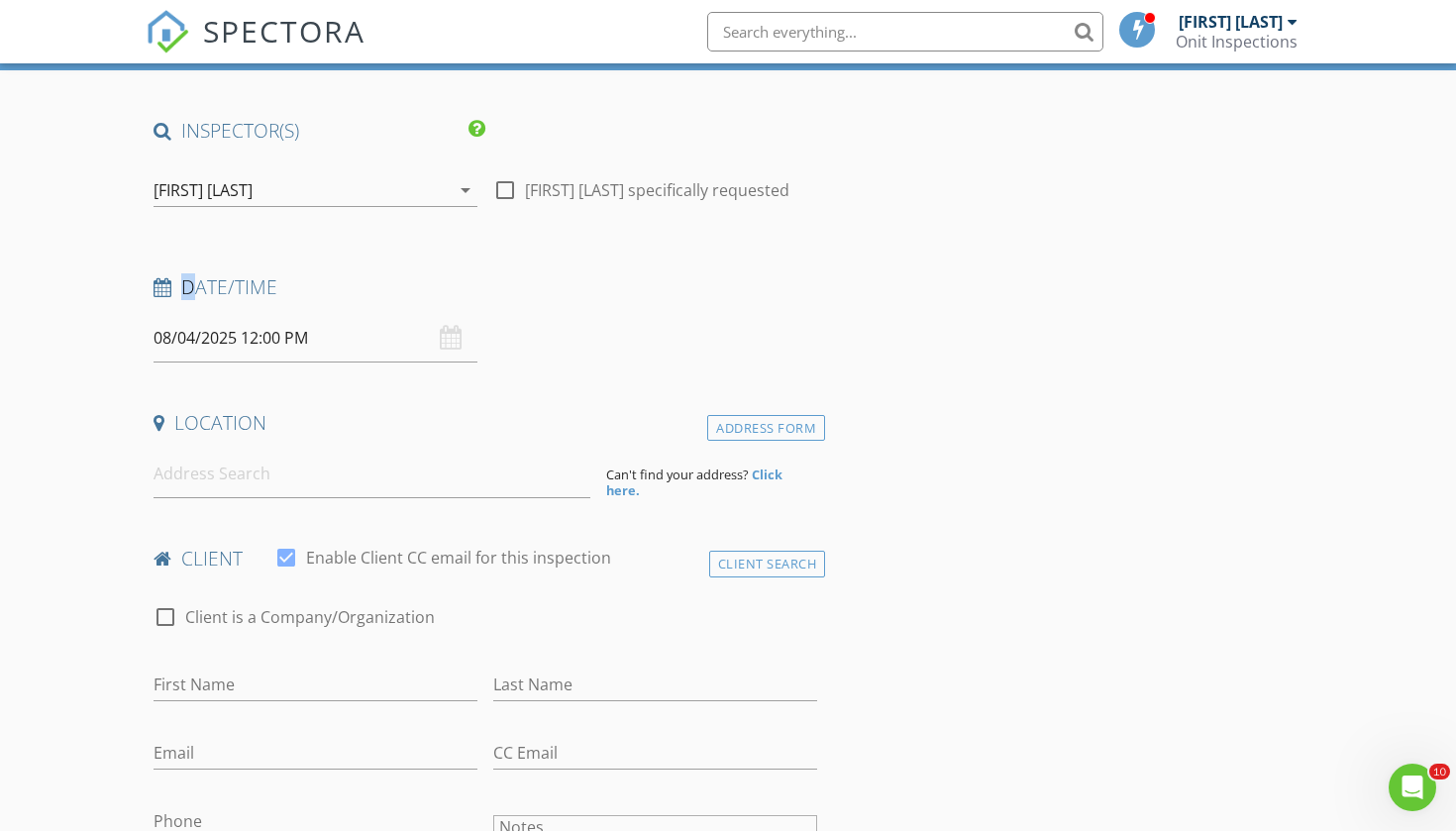 click on "INSPECTOR(S)
check_box   Dillin Roberts   PRIMARY   check_box_outline_blank   Damien Dentley     check_box_outline_blank   Brittany Smith     Dillin Roberts arrow_drop_down   check_box_outline_blank Dillin Roberts specifically requested
Date/Time
08/04/2025 12:00 PM
Location
Address Form       Can't find your address?   Click here.
client
check_box Enable Client CC email for this inspection   Client Search     check_box_outline_blank Client is a Company/Organization     First Name   Last Name   Email   CC Email   Phone           Notes   Private Notes
ADD ADDITIONAL client
SERVICES
arrow_drop_down     Select Discount Code arrow_drop_down    Charges       TOTAL   $0.00    Duration    No services with durations selected      Templates    No templates selected    Agreements" at bounding box center [728, 1538] 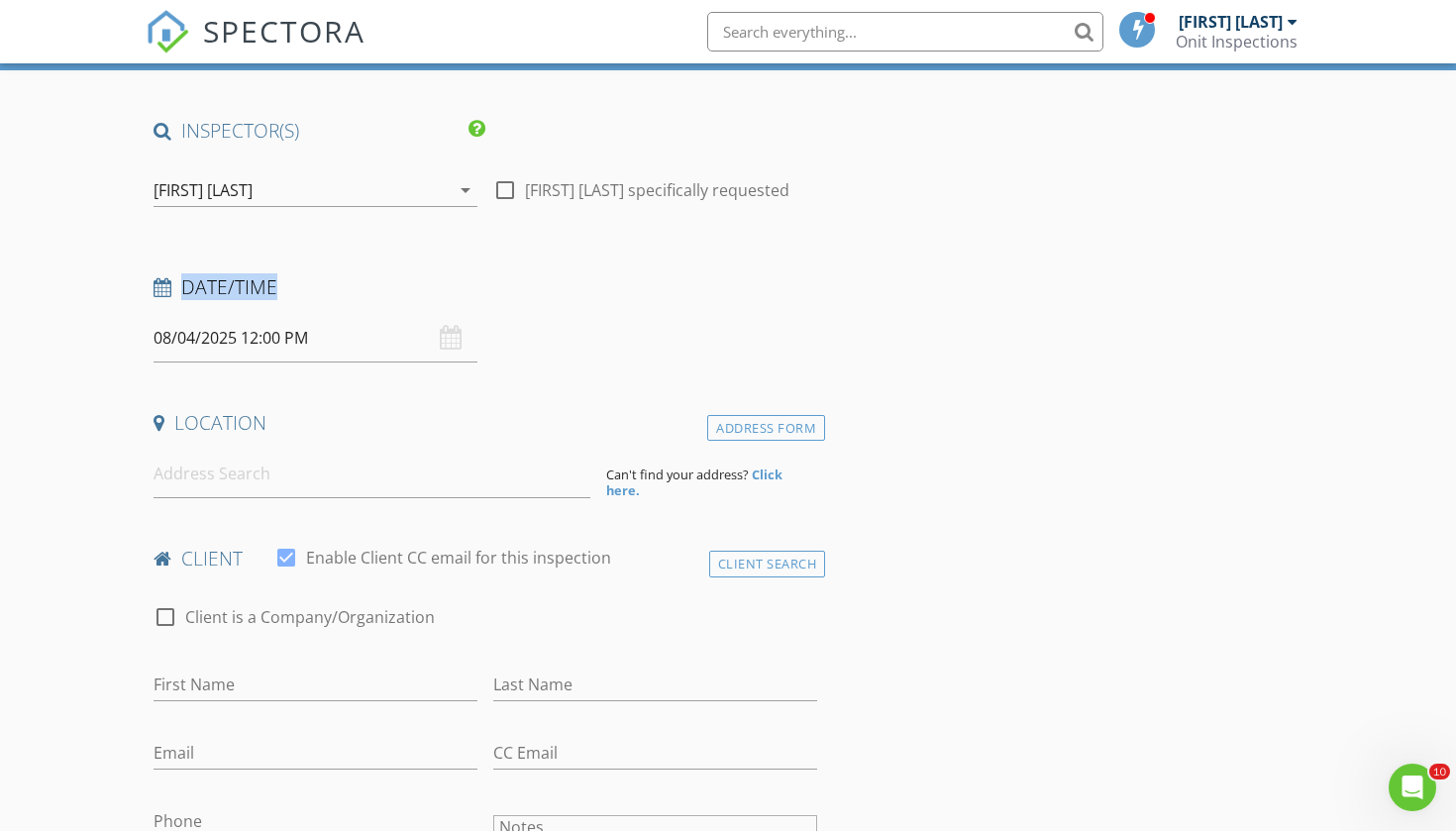 click on "INSPECTOR(S)
check_box   Dillin Roberts   PRIMARY   check_box_outline_blank   Damien Dentley     check_box_outline_blank   Brittany Smith     Dillin Roberts arrow_drop_down   check_box_outline_blank Dillin Roberts specifically requested
Date/Time
08/04/2025 12:00 PM
Location
Address Form       Can't find your address?   Click here.
client
check_box Enable Client CC email for this inspection   Client Search     check_box_outline_blank Client is a Company/Organization     First Name   Last Name   Email   CC Email   Phone           Notes   Private Notes
ADD ADDITIONAL client
SERVICES
arrow_drop_down     Select Discount Code arrow_drop_down    Charges       TOTAL   $0.00    Duration    No services with durations selected      Templates    No templates selected    Agreements" at bounding box center [728, 1538] 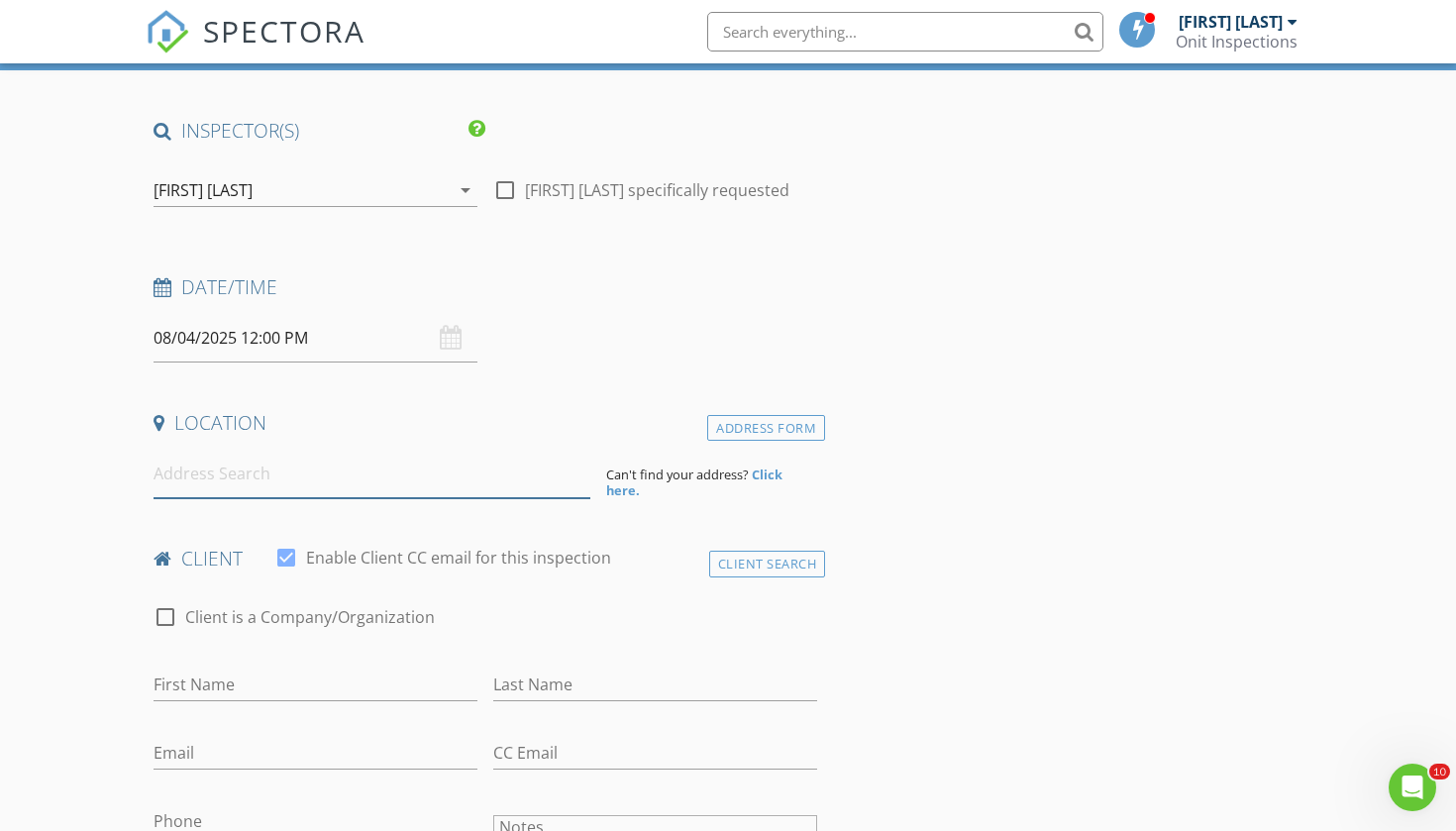 click at bounding box center [371, 473] 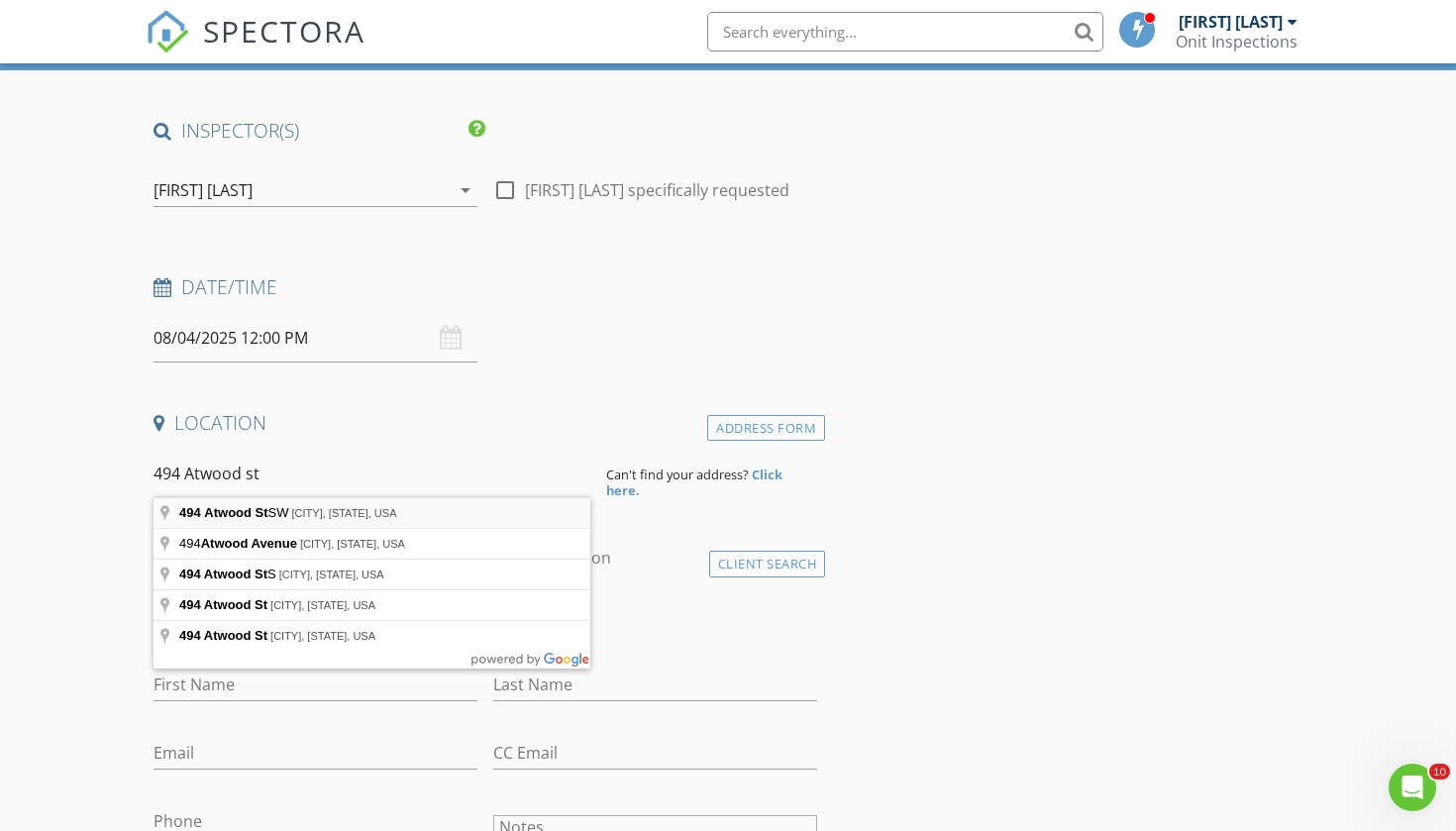 type on "494 Atwood St SW, Atlanta, GA, USA" 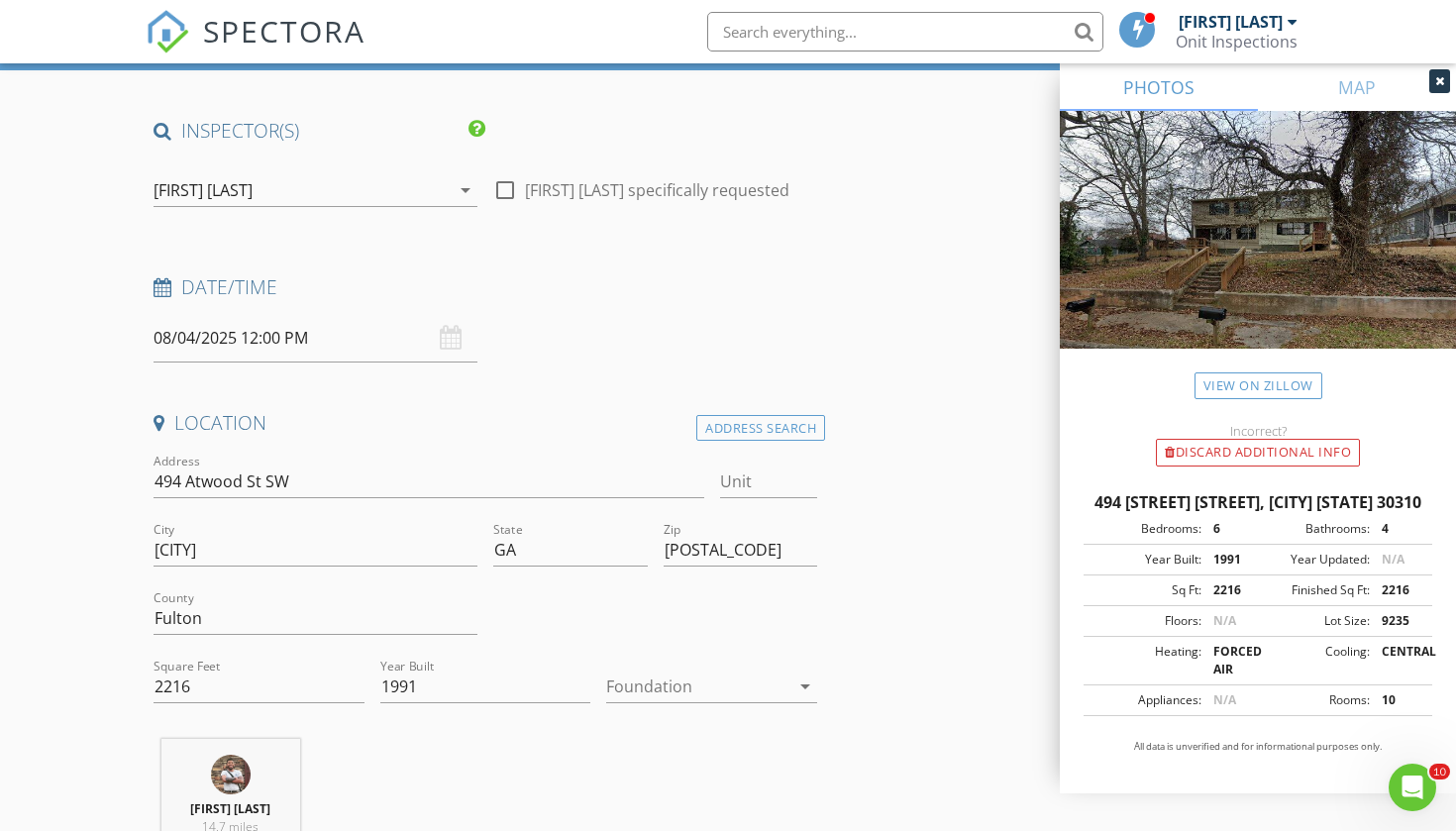 click at bounding box center (1439, 81) 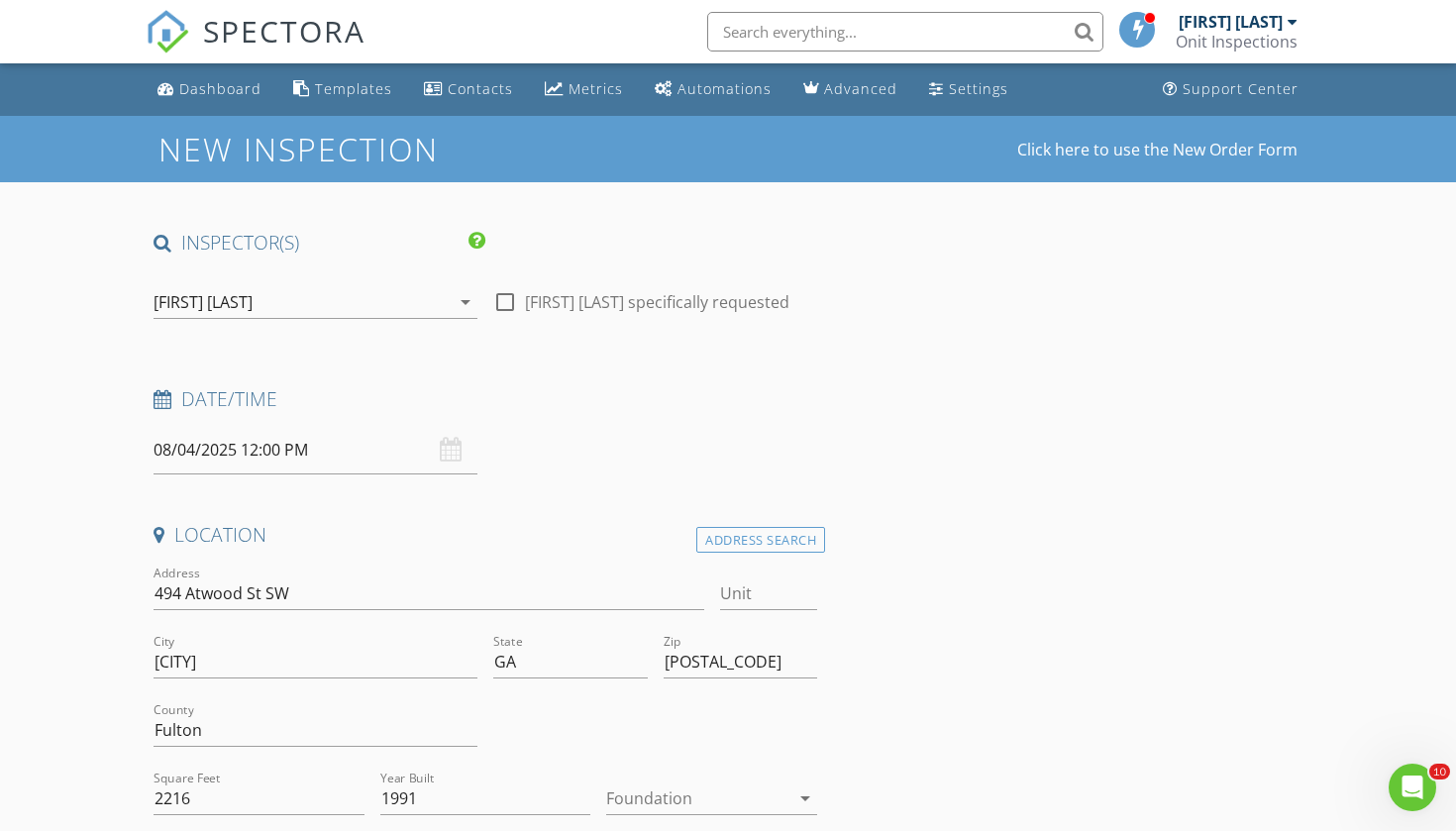scroll, scrollTop: 0, scrollLeft: 0, axis: both 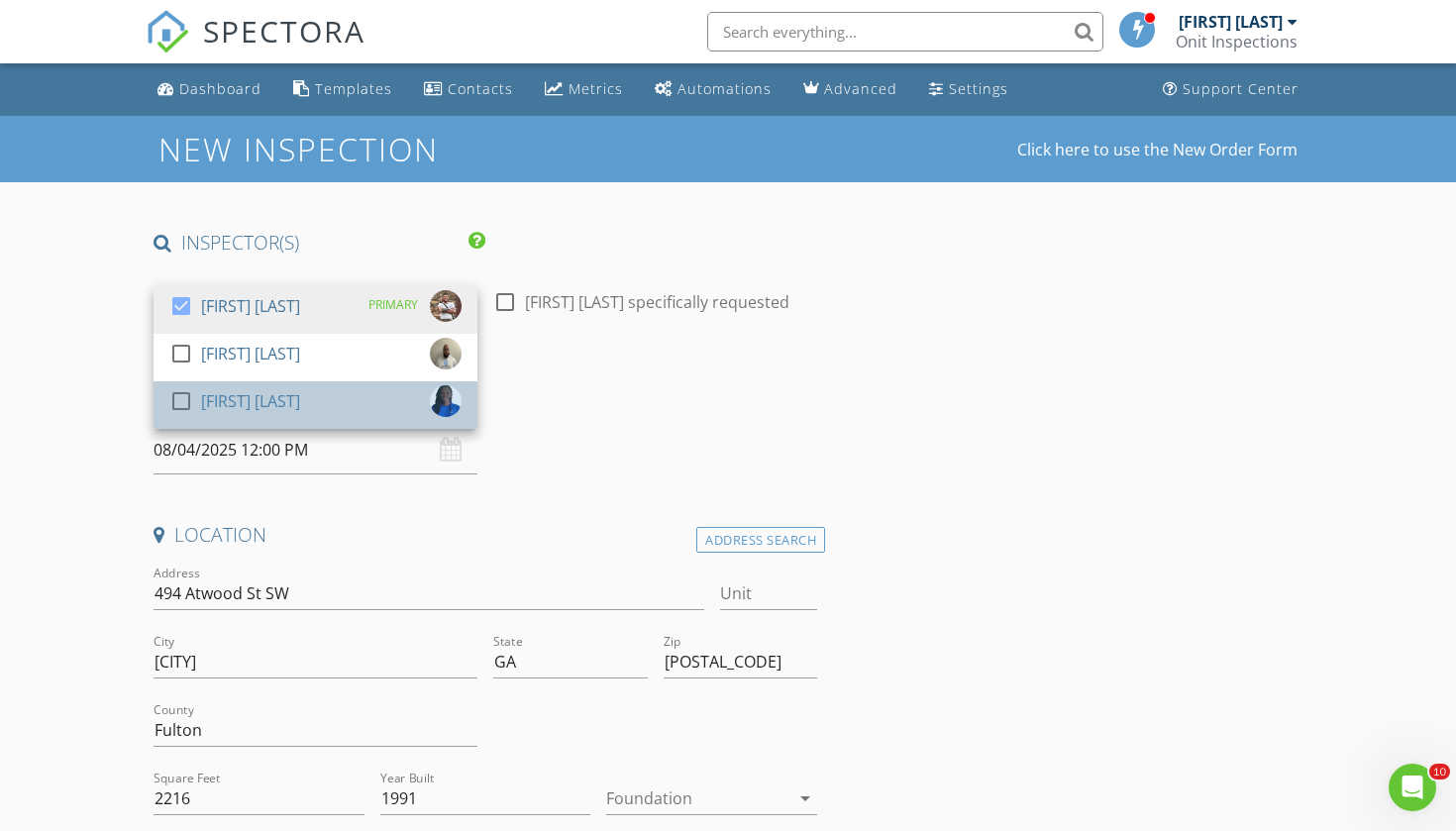 click on "[NAME]" at bounding box center (251, 401) 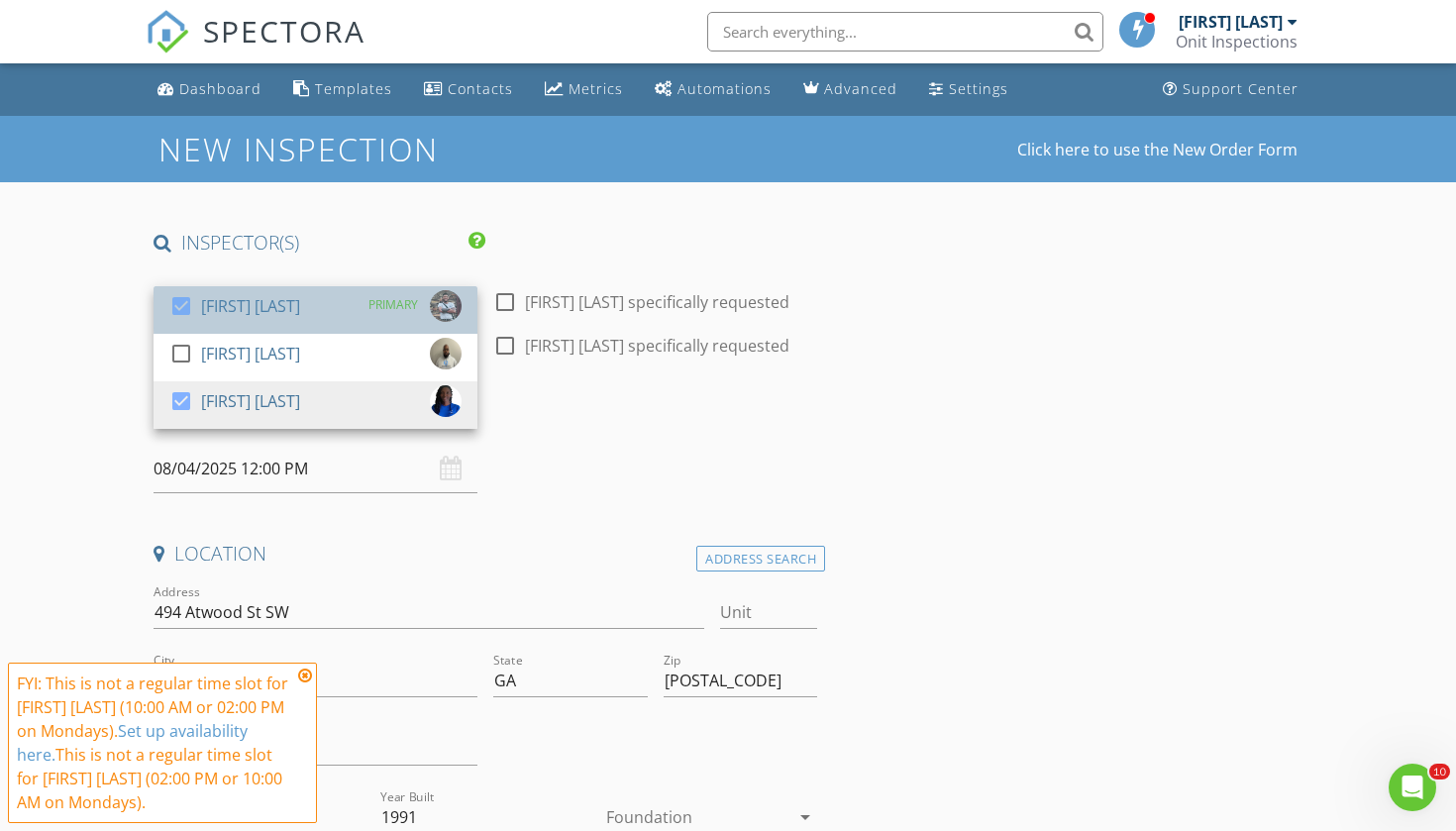 click on "[FIRST] [LAST]" at bounding box center (251, 306) 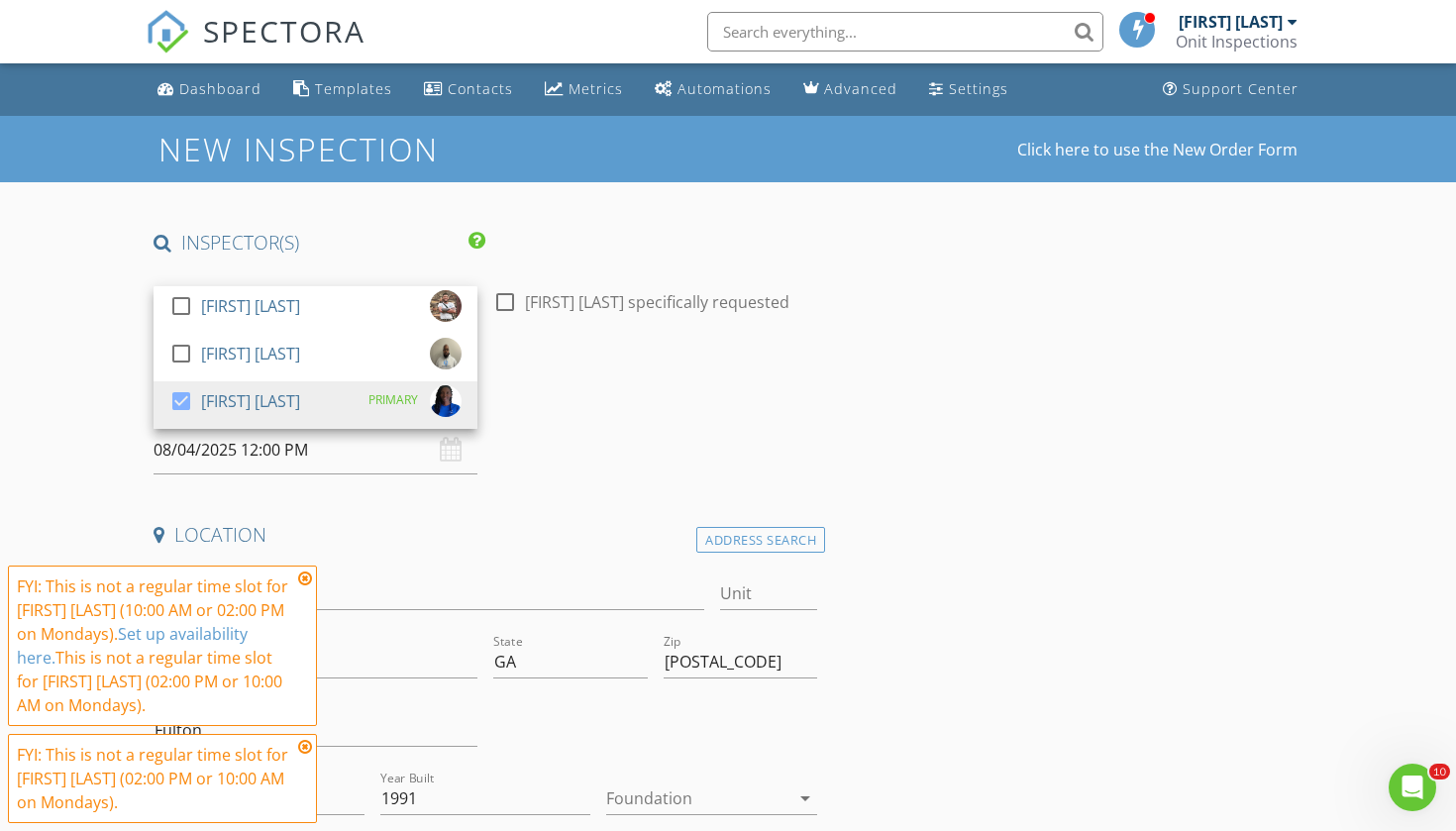 click on "Date/Time" at bounding box center (485, 399) 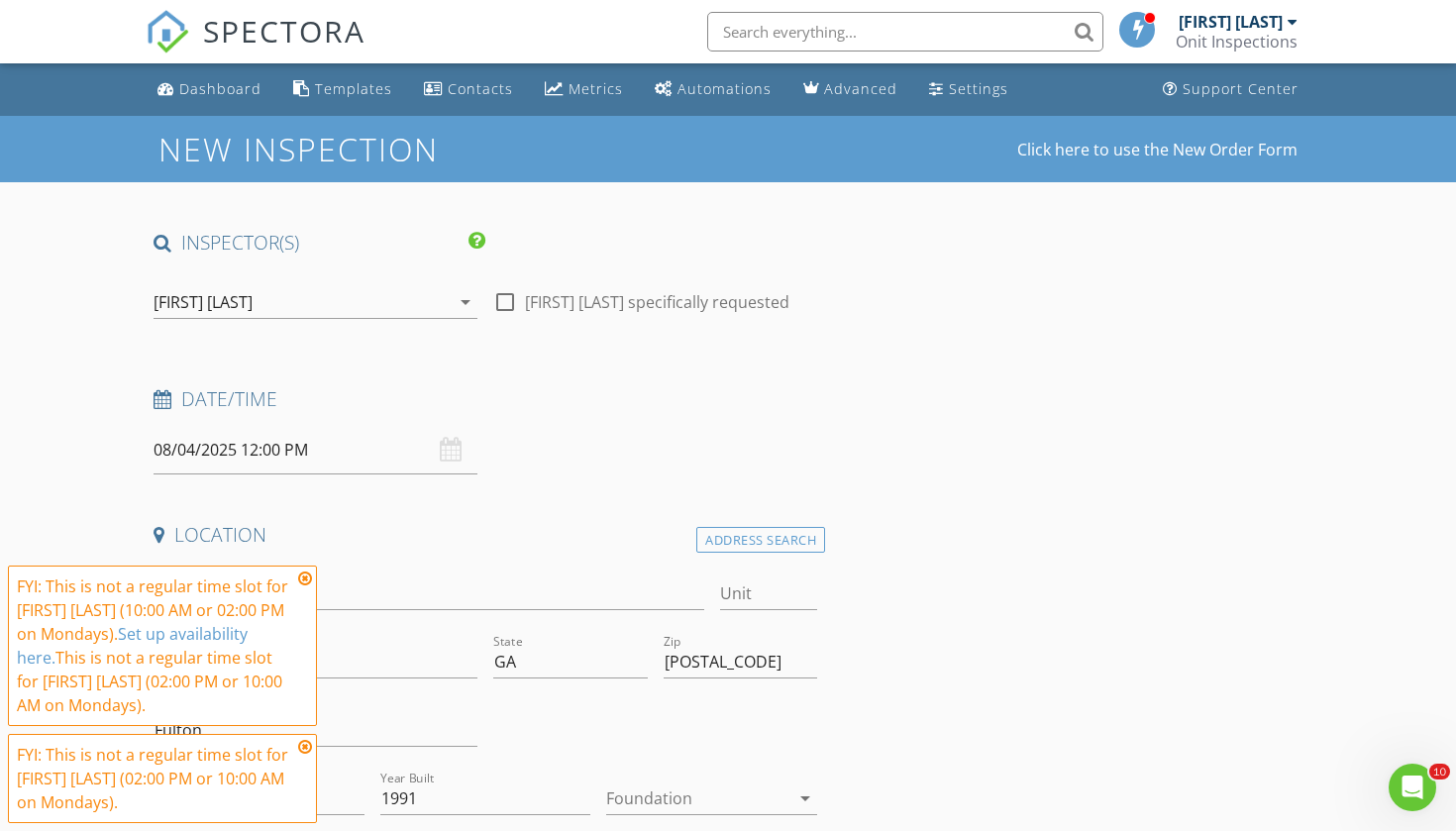 click at bounding box center [305, 578] 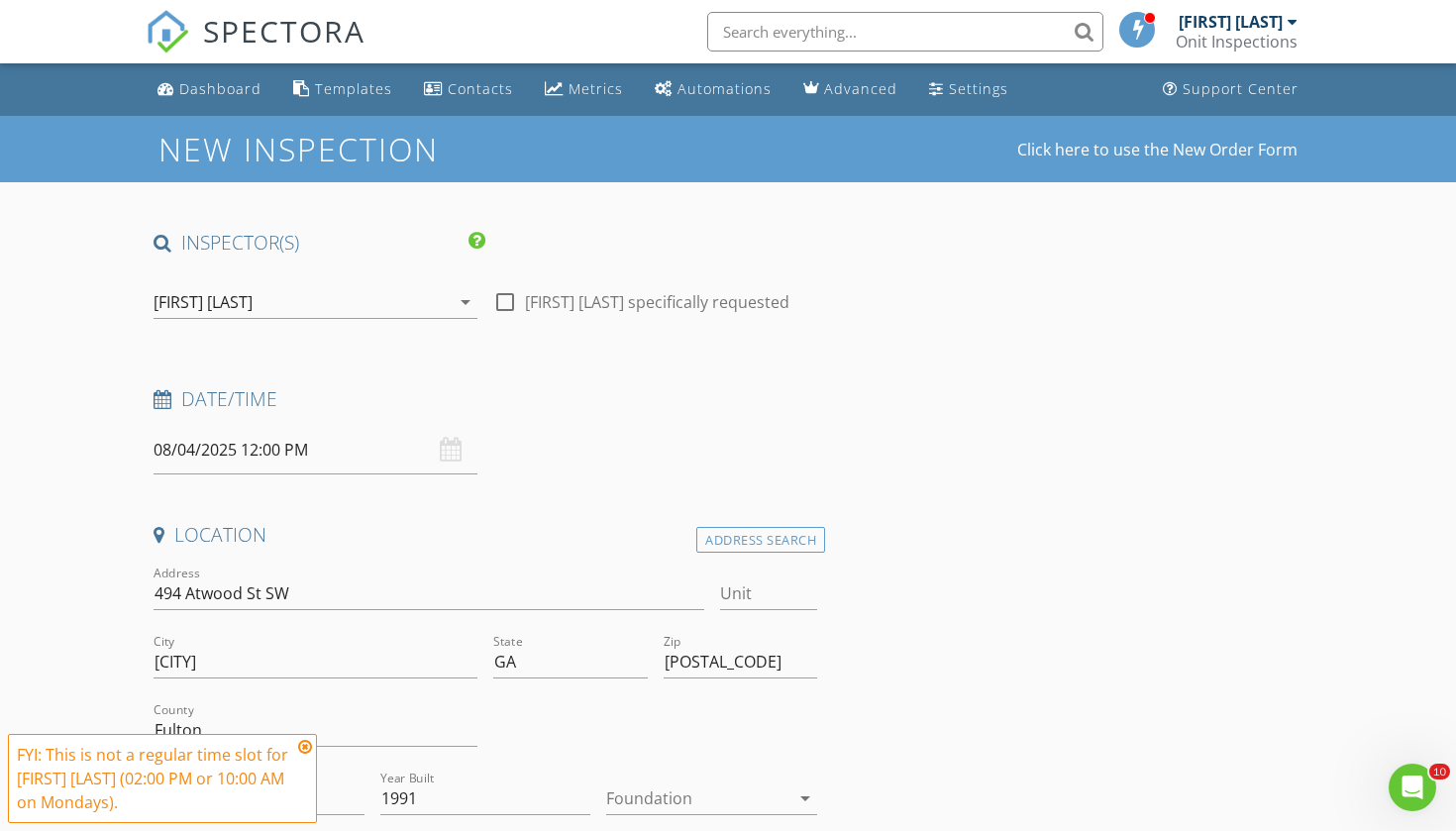 click at bounding box center (305, 747) 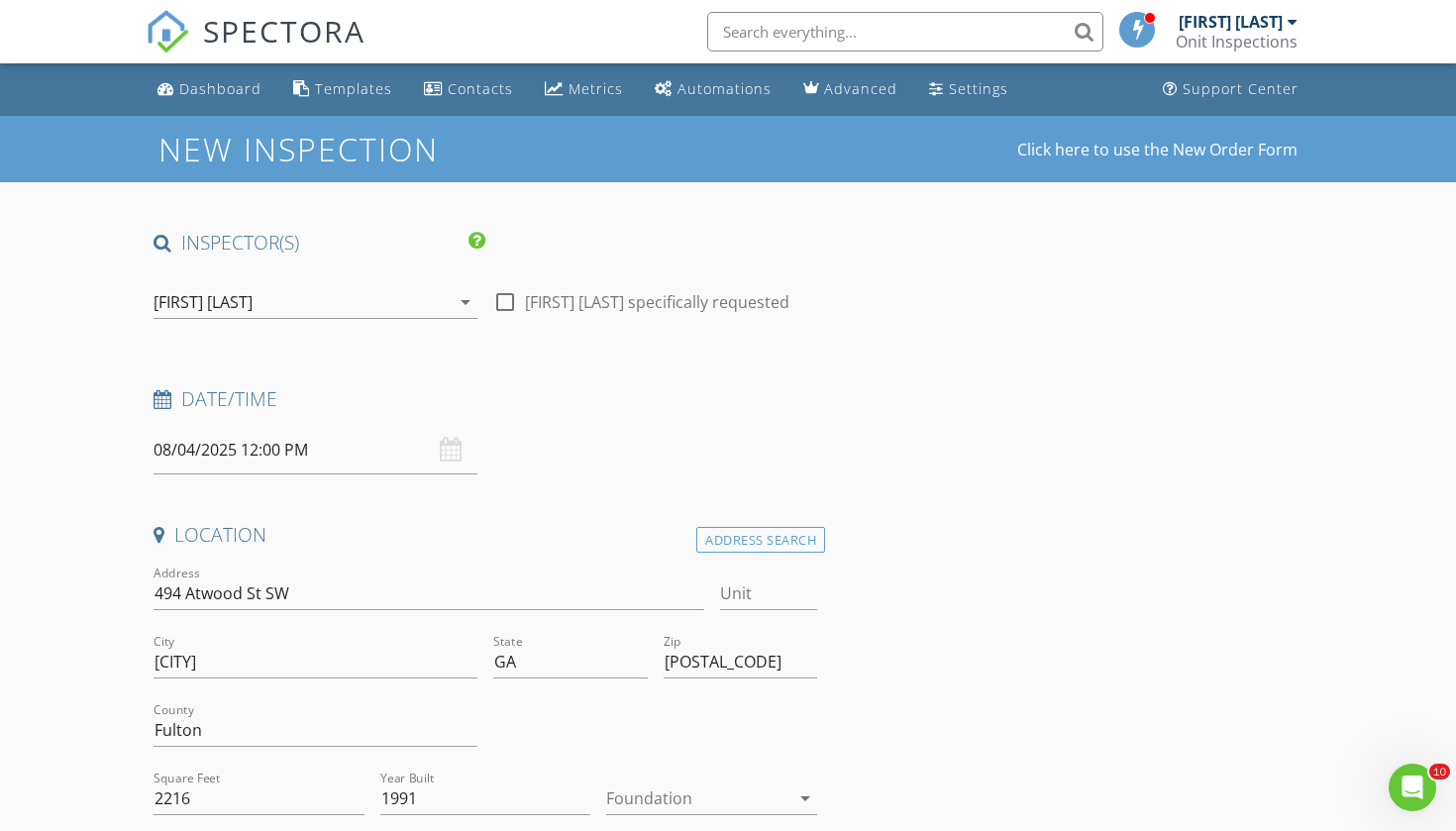 click on "INSPECTOR(S)
check_box_outline_blank   Dillin Roberts     check_box_outline_blank   Damien Dentley     check_box   Brittany Smith   PRIMARY   Brittany Smith arrow_drop_down   check_box_outline_blank Brittany Smith specifically requested
Date/Time
08/04/2025 12:00 PM
Location
Address Search       Address 494 Atwood St SW   Unit   City Atlanta   State GA   Zip 30310   County Fulton     Square Feet 2216   Year Built 1991   Foundation arrow_drop_down     Brittany Smith     15.1 miles     (23 minutes)
client
check_box Enable Client CC email for this inspection   Client Search     check_box_outline_blank Client is a Company/Organization     First Name   Last Name   Email   CC Email   Phone           Notes   Private Notes
ADD ADDITIONAL client
SERVICES
arrow_drop_down        Charges" at bounding box center (485, 1795) 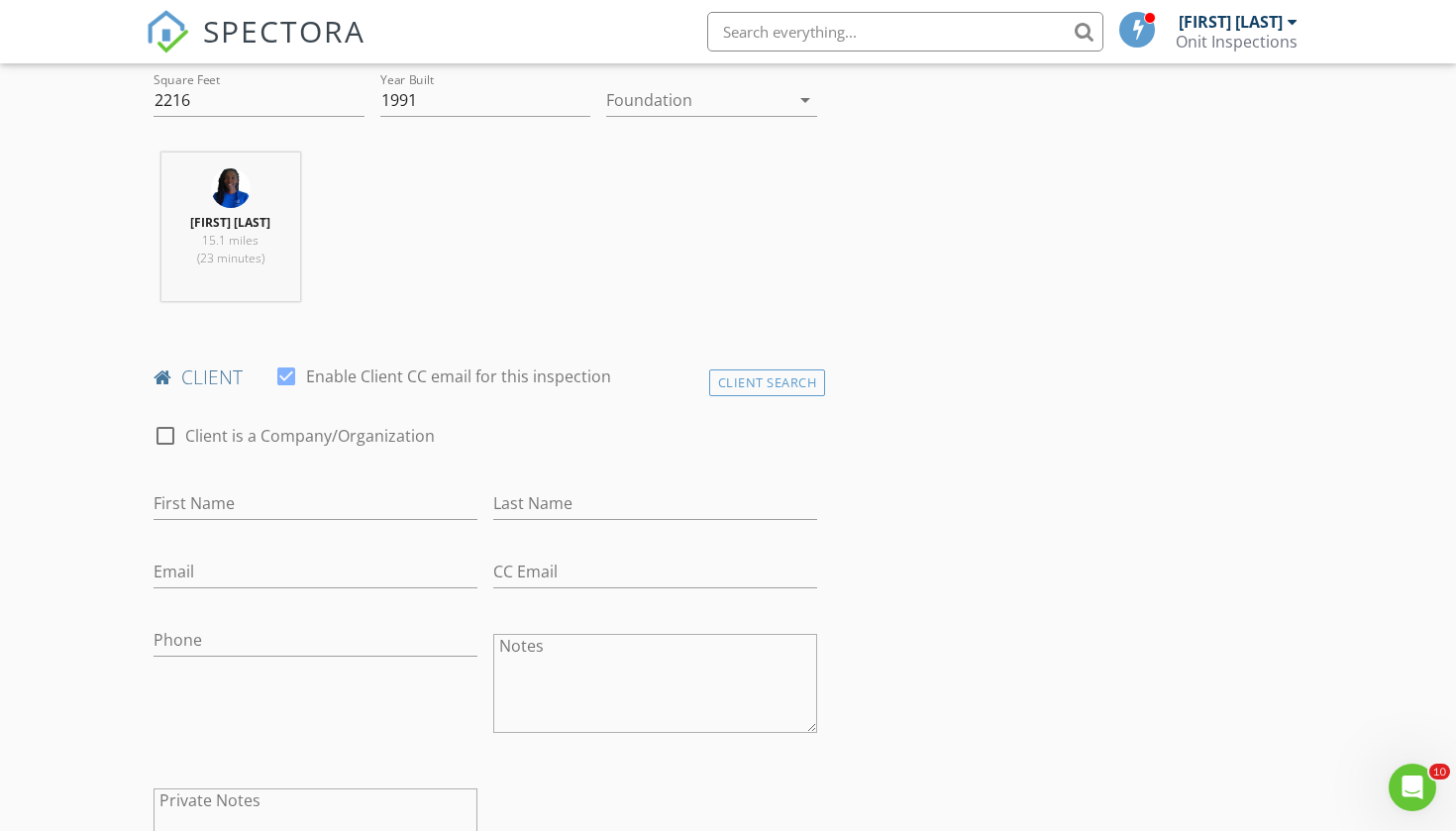 scroll, scrollTop: 734, scrollLeft: 0, axis: vertical 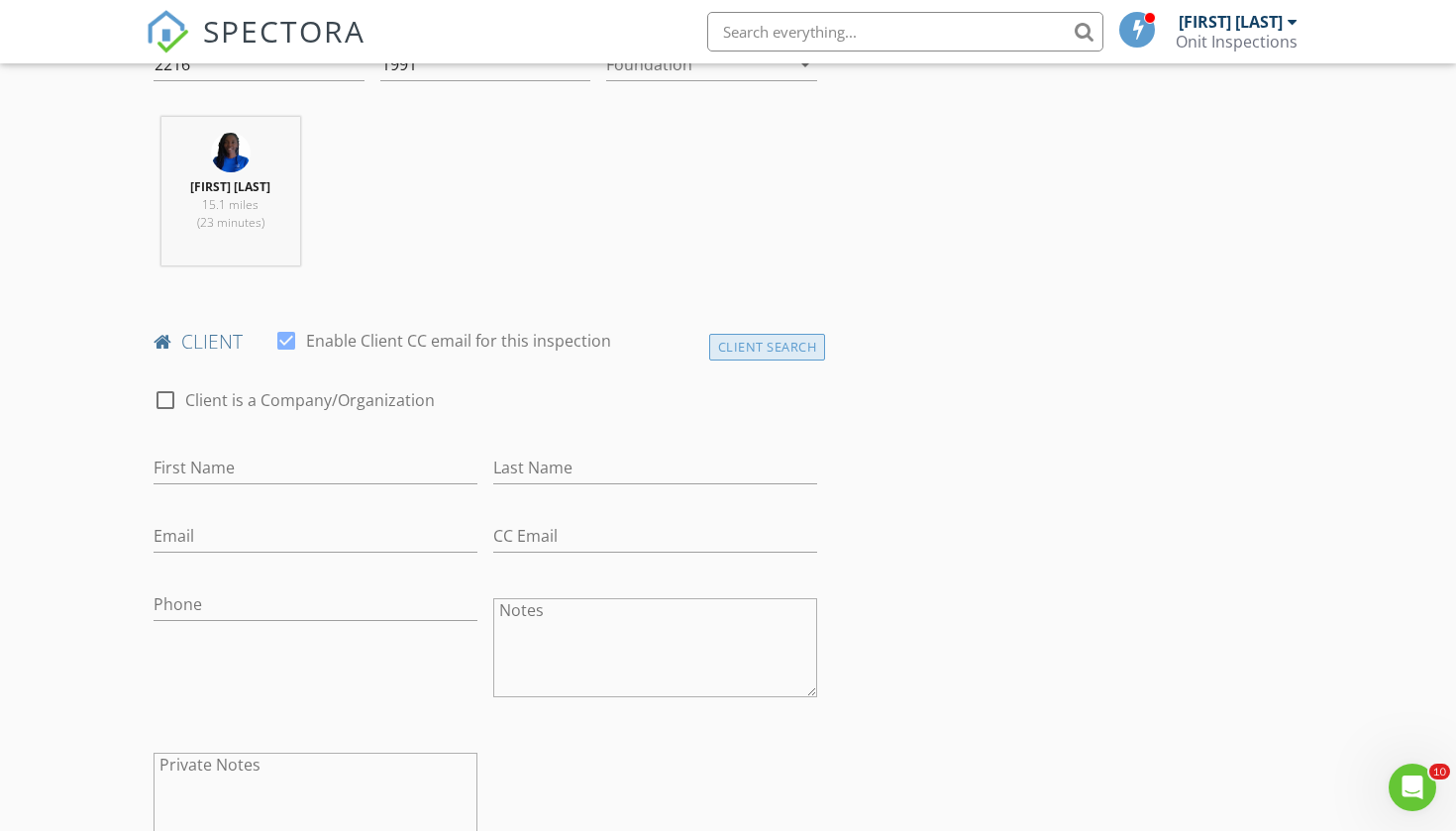 click on "Client Search" at bounding box center (768, 347) 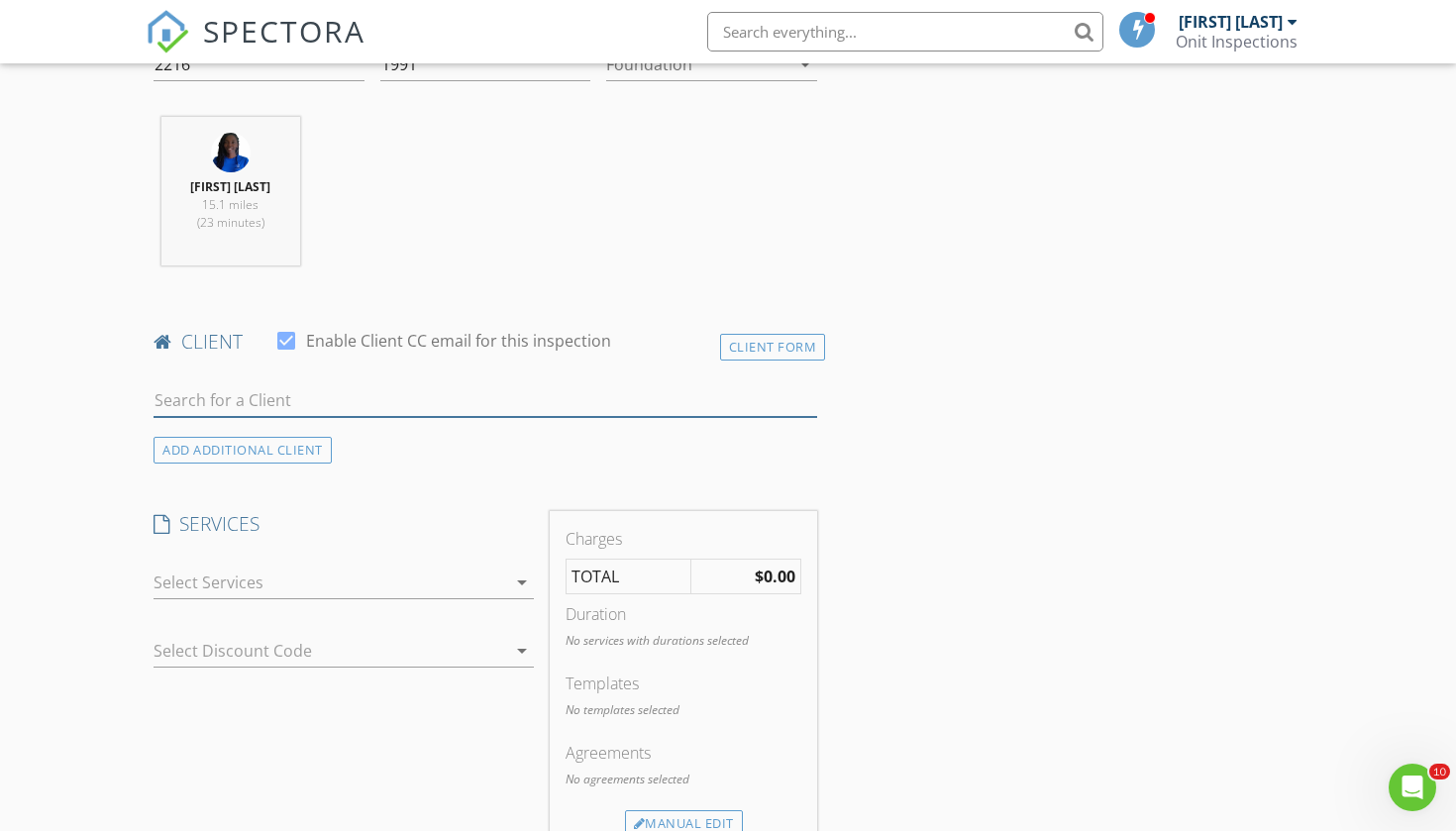click at bounding box center (485, 400) 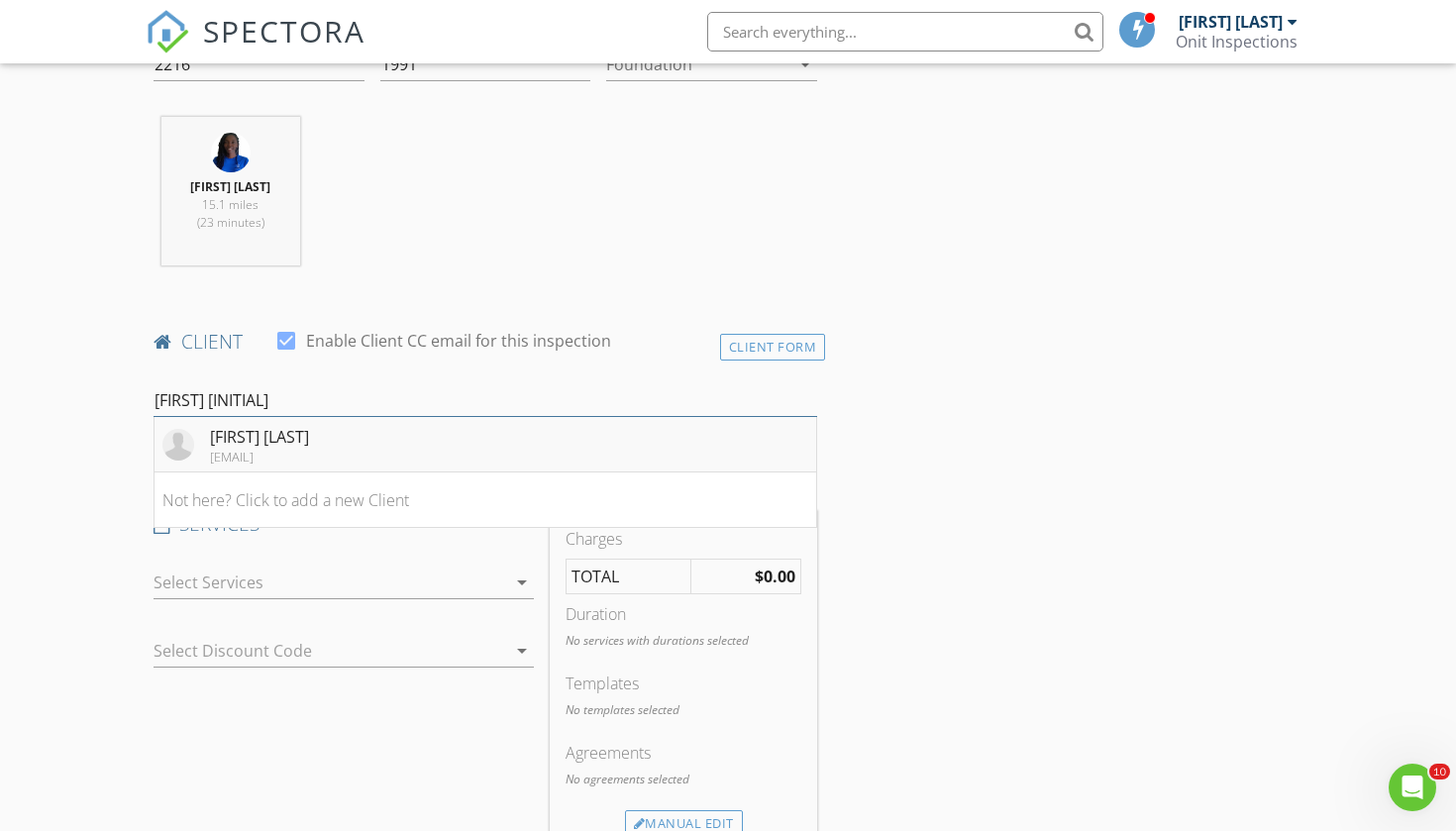 type on "Brandon b" 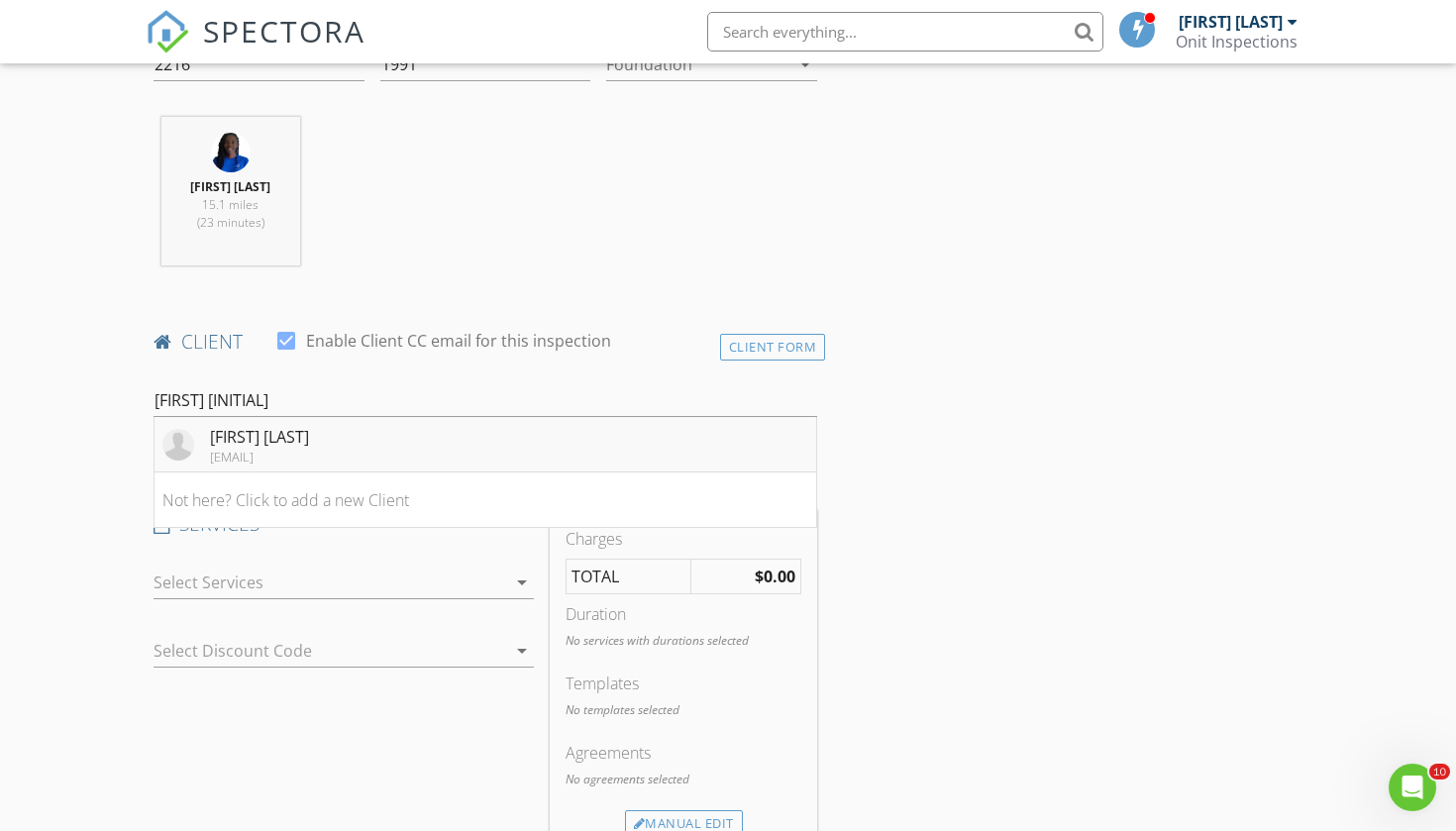 click on "[NAME]" at bounding box center [260, 437] 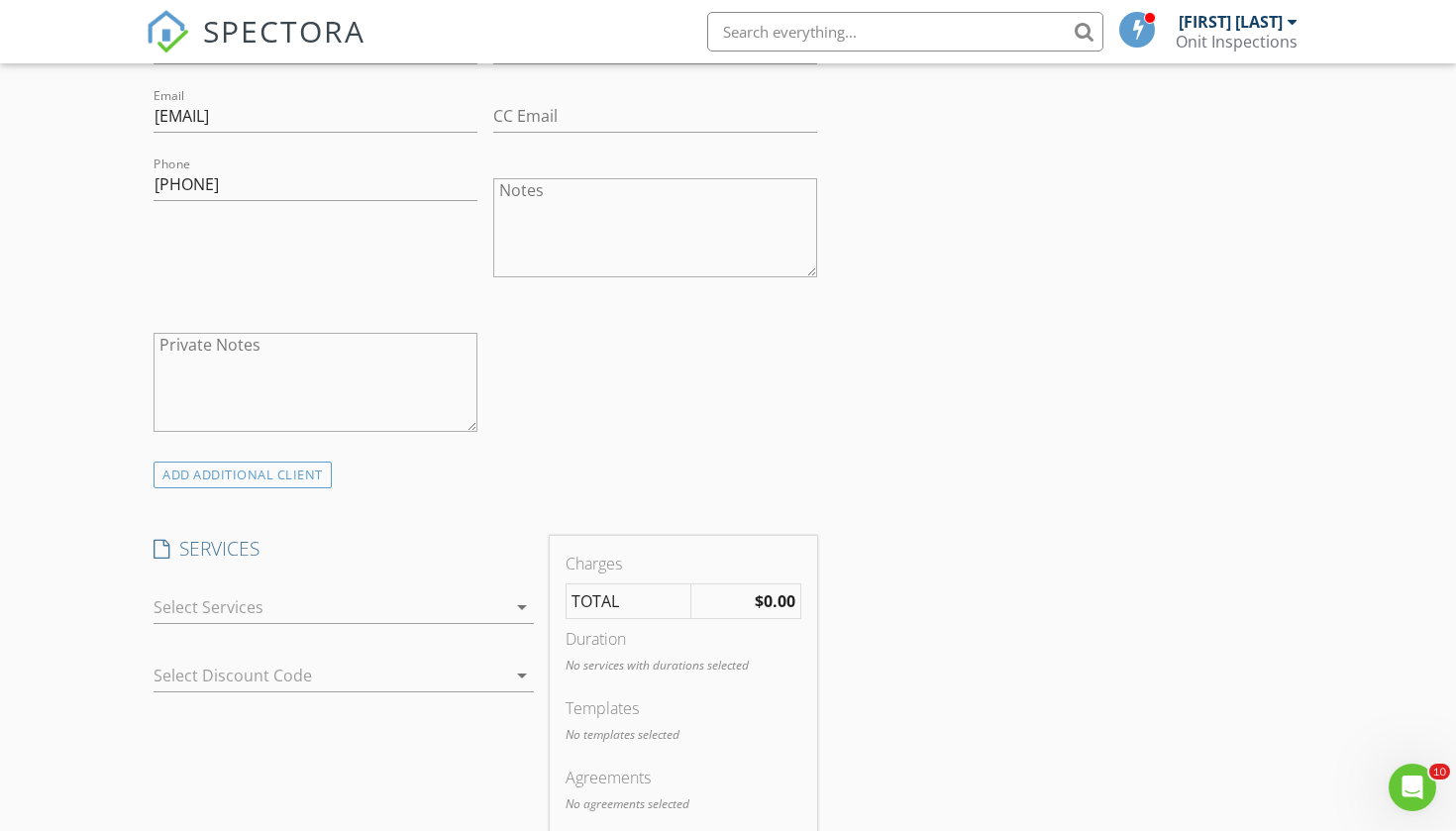 scroll, scrollTop: 1157, scrollLeft: 0, axis: vertical 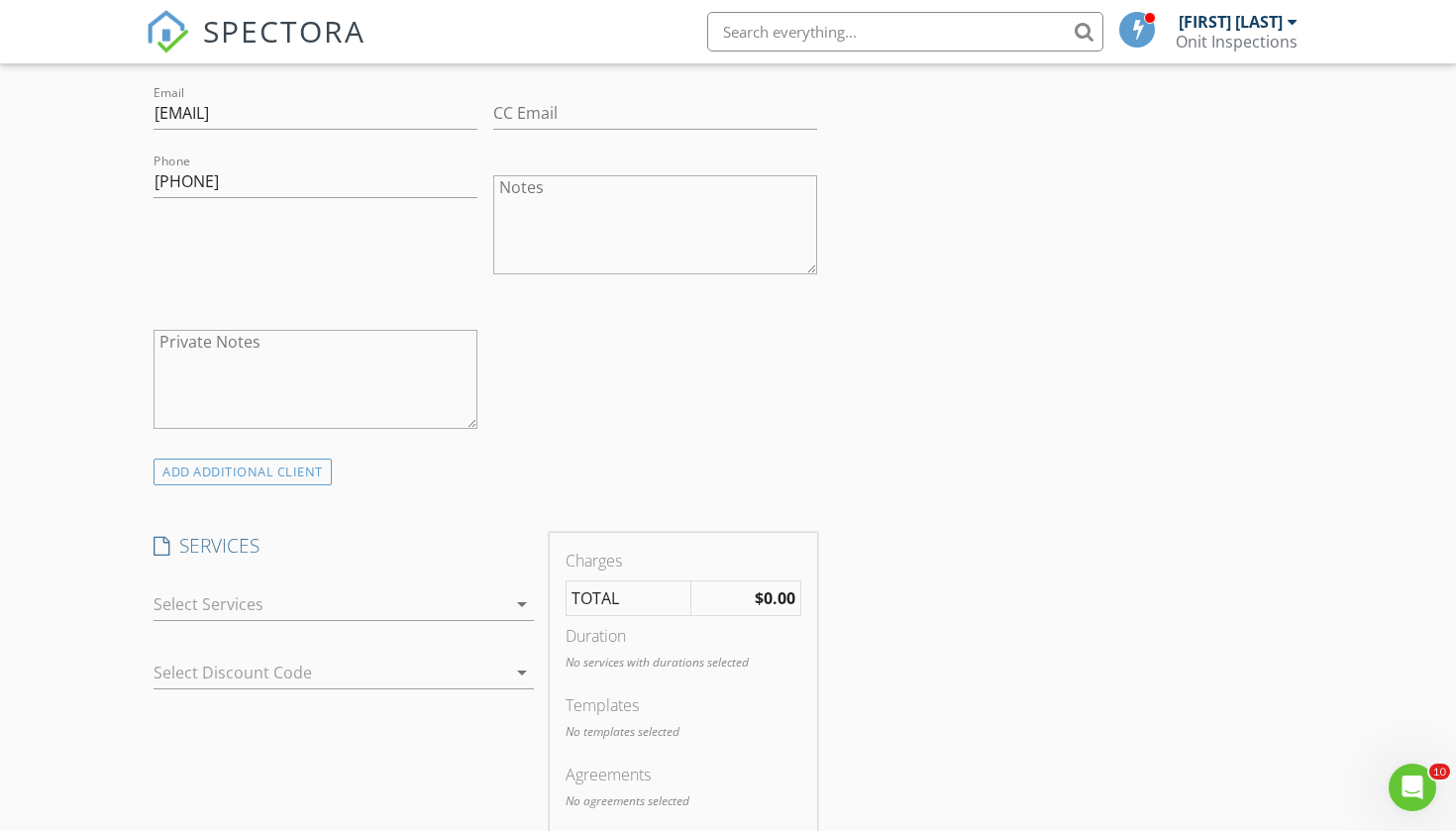 click at bounding box center [330, 604] 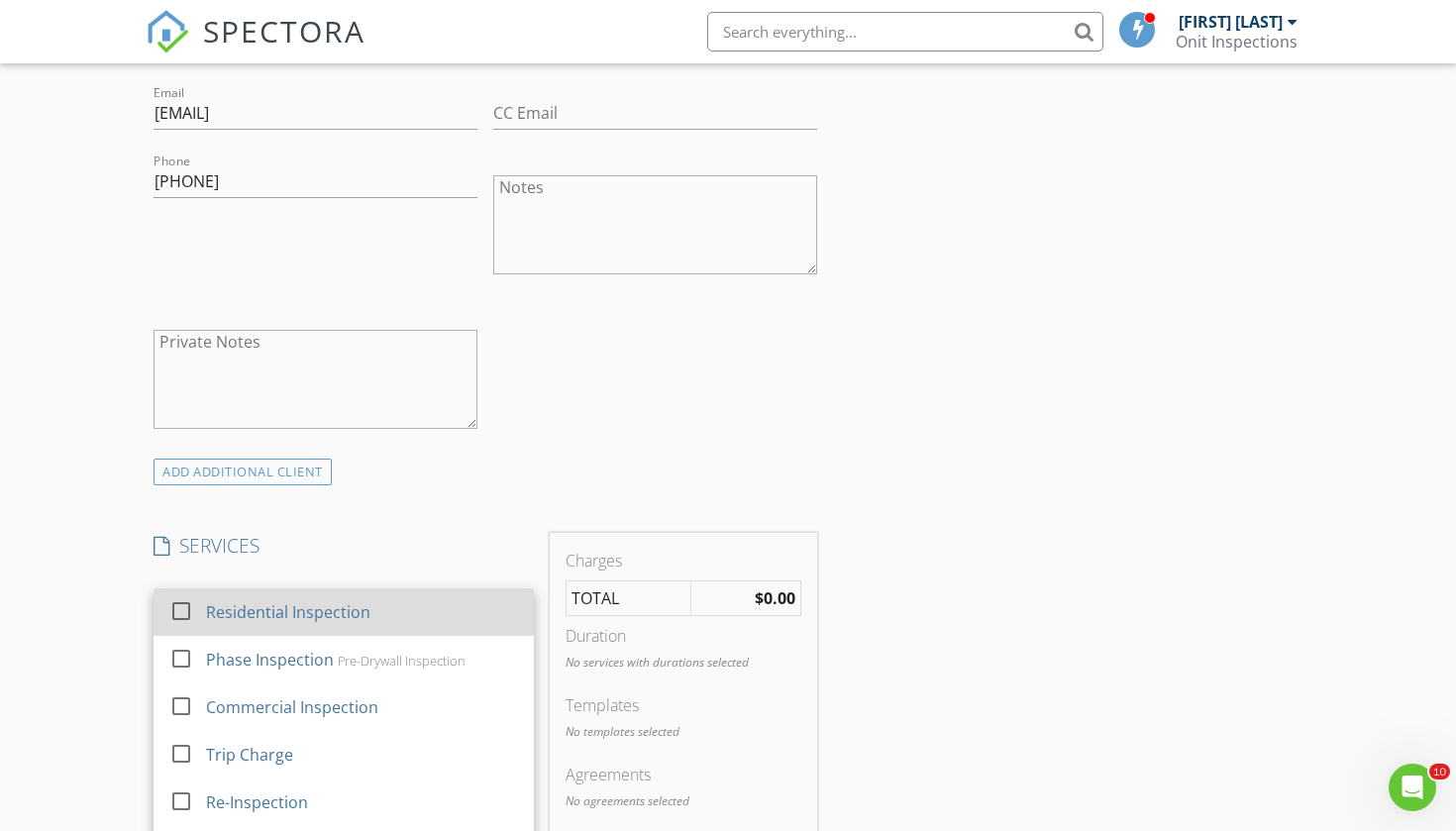 click on "Residential Inspection" at bounding box center (362, 612) 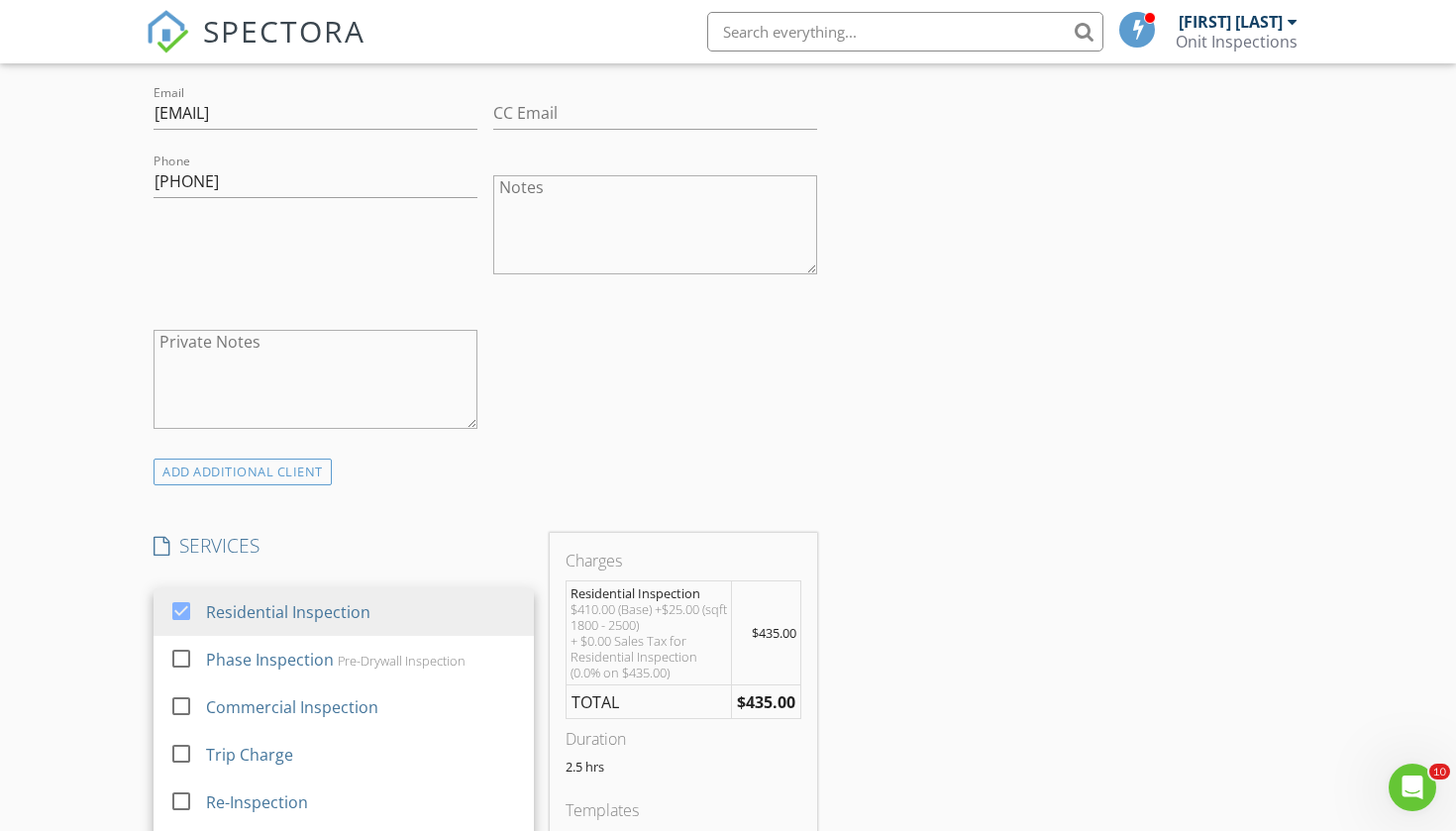 click on "INSPECTOR(S)
check_box_outline_blank   Dillin Roberts     check_box_outline_blank   Damien Dentley     check_box   Brittany Smith   PRIMARY   Brittany Smith arrow_drop_down   check_box_outline_blank Brittany Smith specifically requested
Date/Time
08/04/2025 12:00 PM
Location
Address Search       Address 494 Atwood St SW   Unit   City Atlanta   State GA   Zip 30310   County Fulton     Square Feet 2216   Year Built 1991   Foundation arrow_drop_down     Brittany Smith     15.1 miles     (23 minutes)
client
check_box Enable Client CC email for this inspection   Client Search     check_box_outline_blank Client is a Company/Organization     First Name Brandon   Last Name Brown   Email brandon.brown@blbrealtygroupllc.com   CC Email   Phone 404-862-8992           Notes   Private Notes
ADD ADDITIONAL client
check_box" at bounding box center [485, 685] 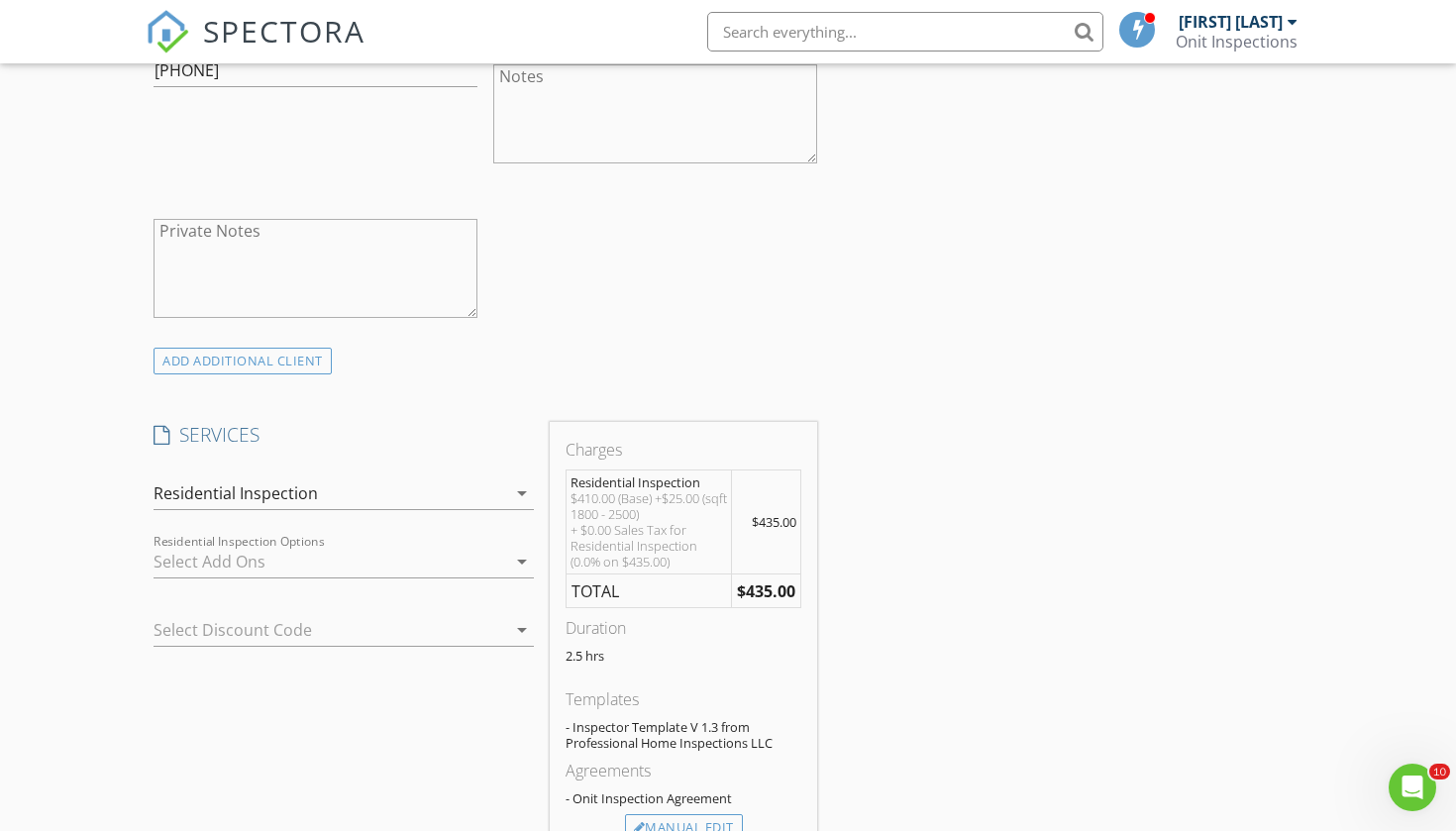 scroll, scrollTop: 1334, scrollLeft: 0, axis: vertical 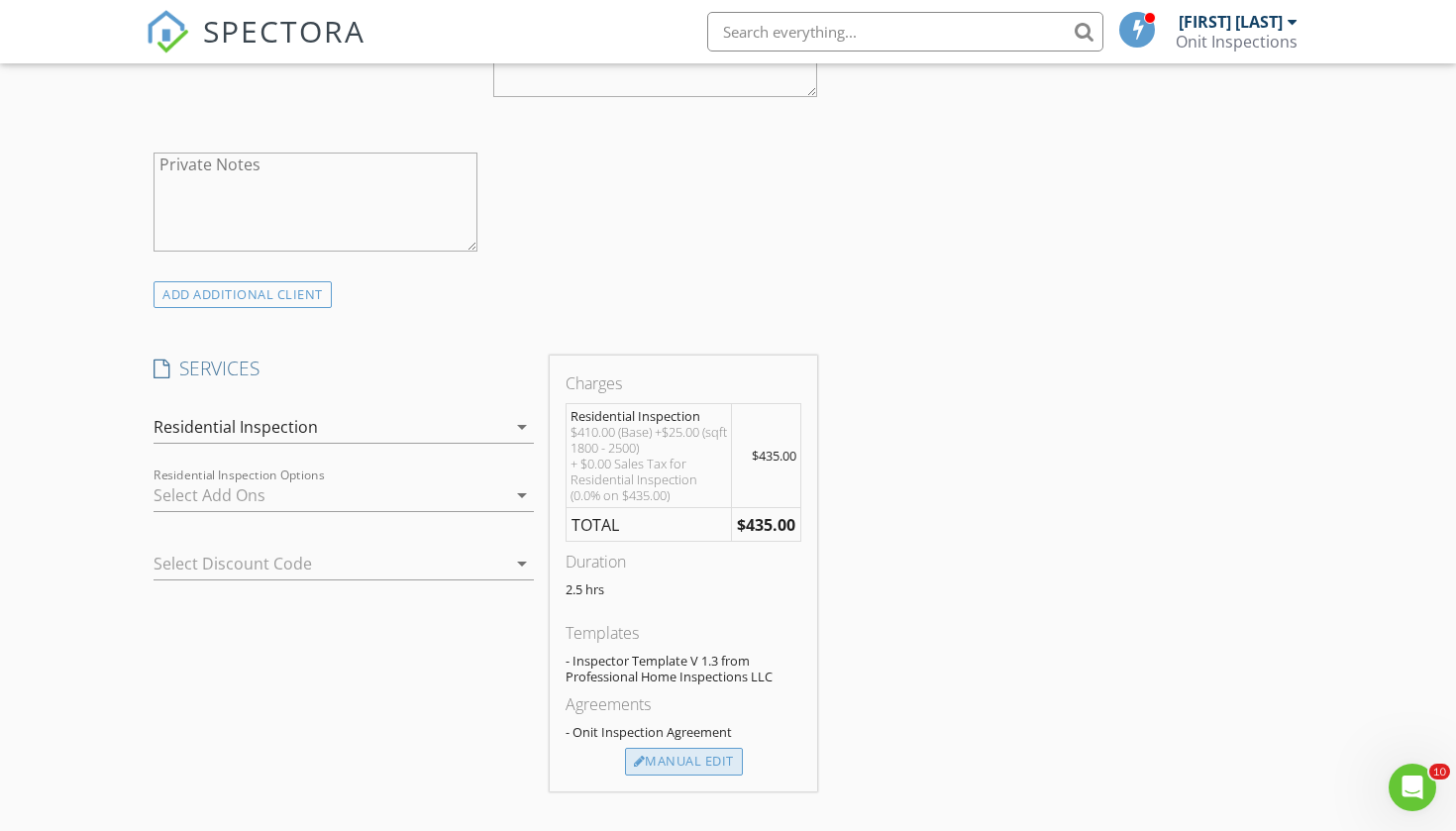 click on "Manual Edit" at bounding box center (683, 762) 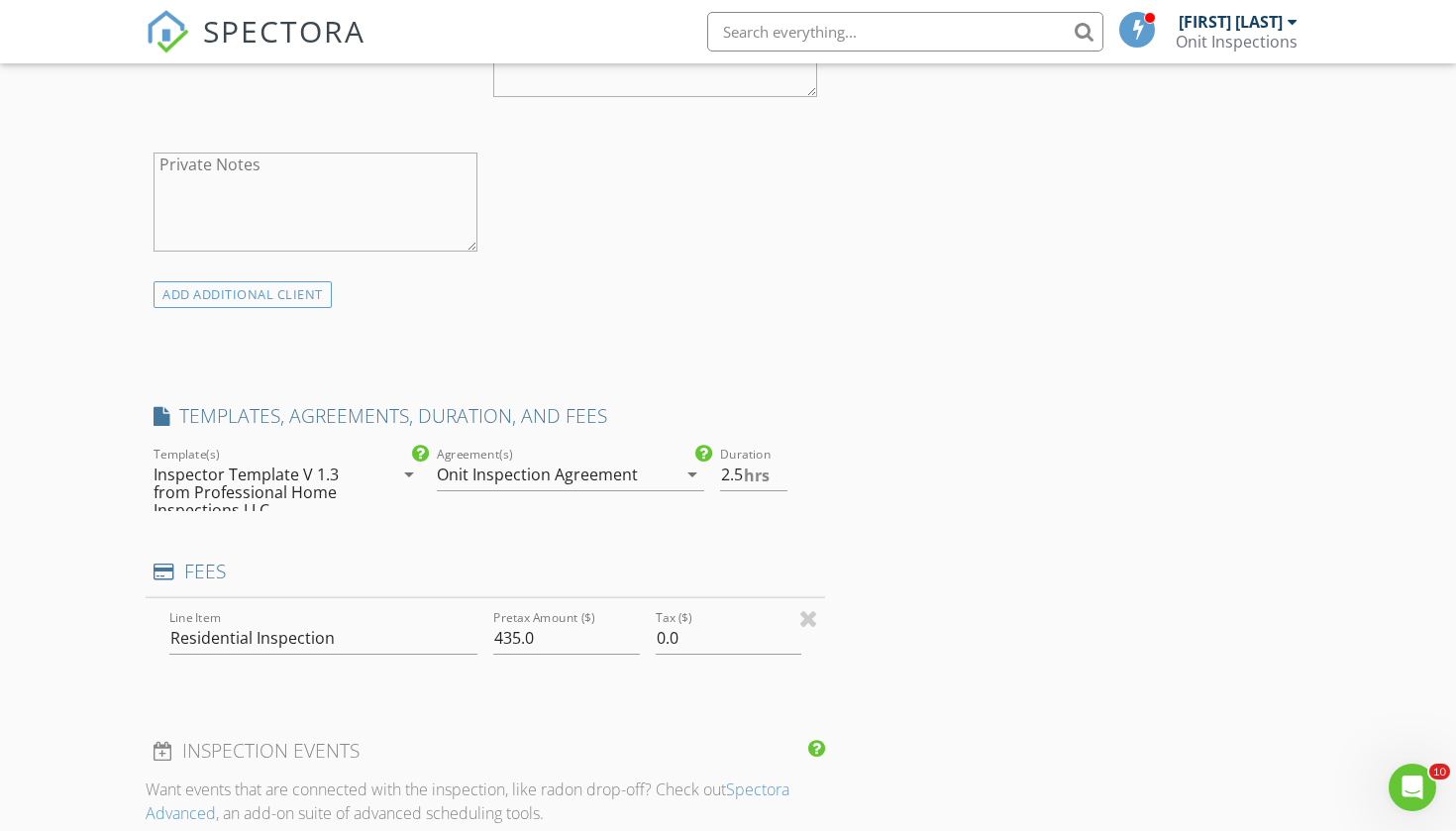 type on "0" 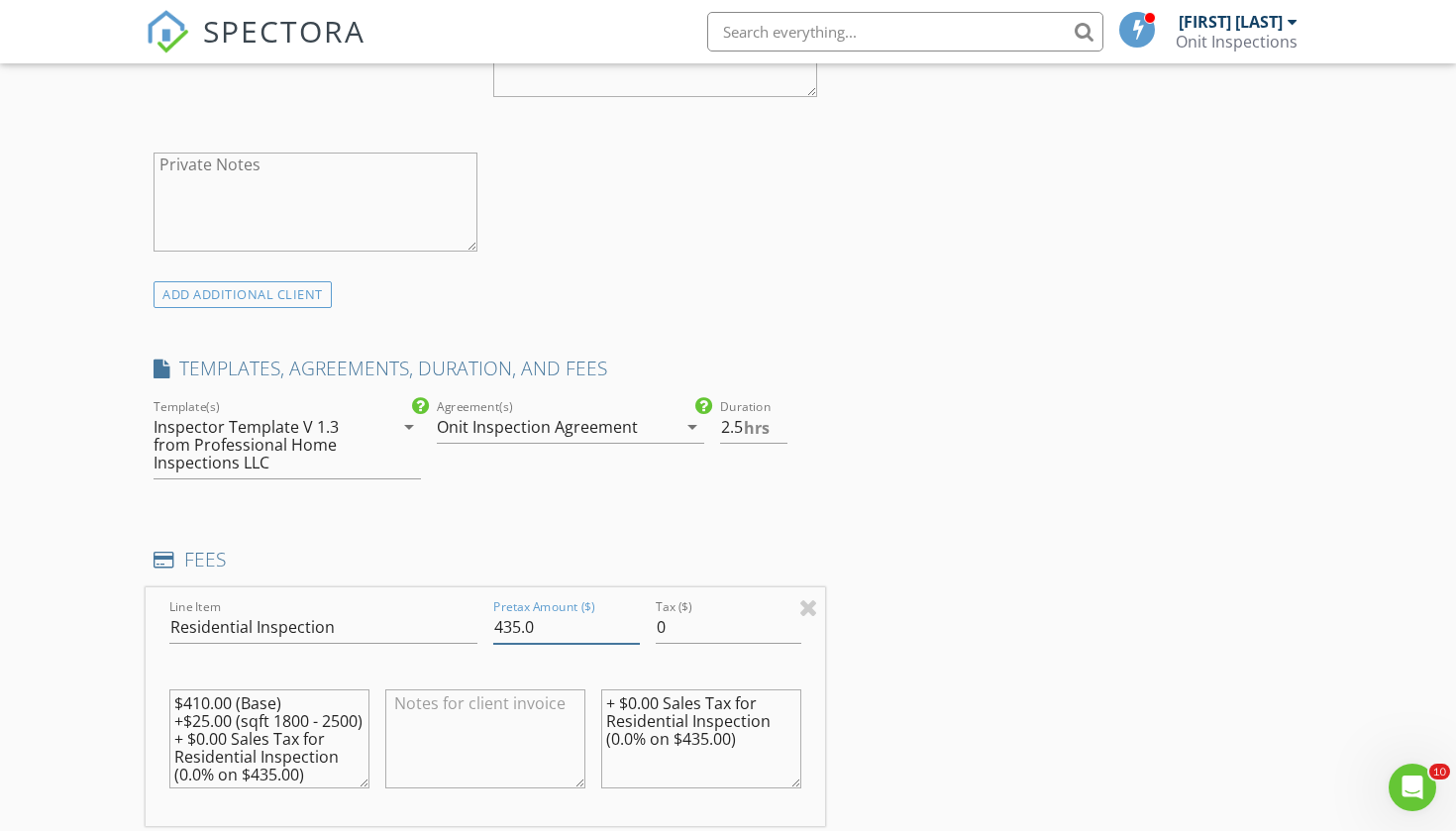 drag, startPoint x: 541, startPoint y: 620, endPoint x: 419, endPoint y: 599, distance: 123.79418 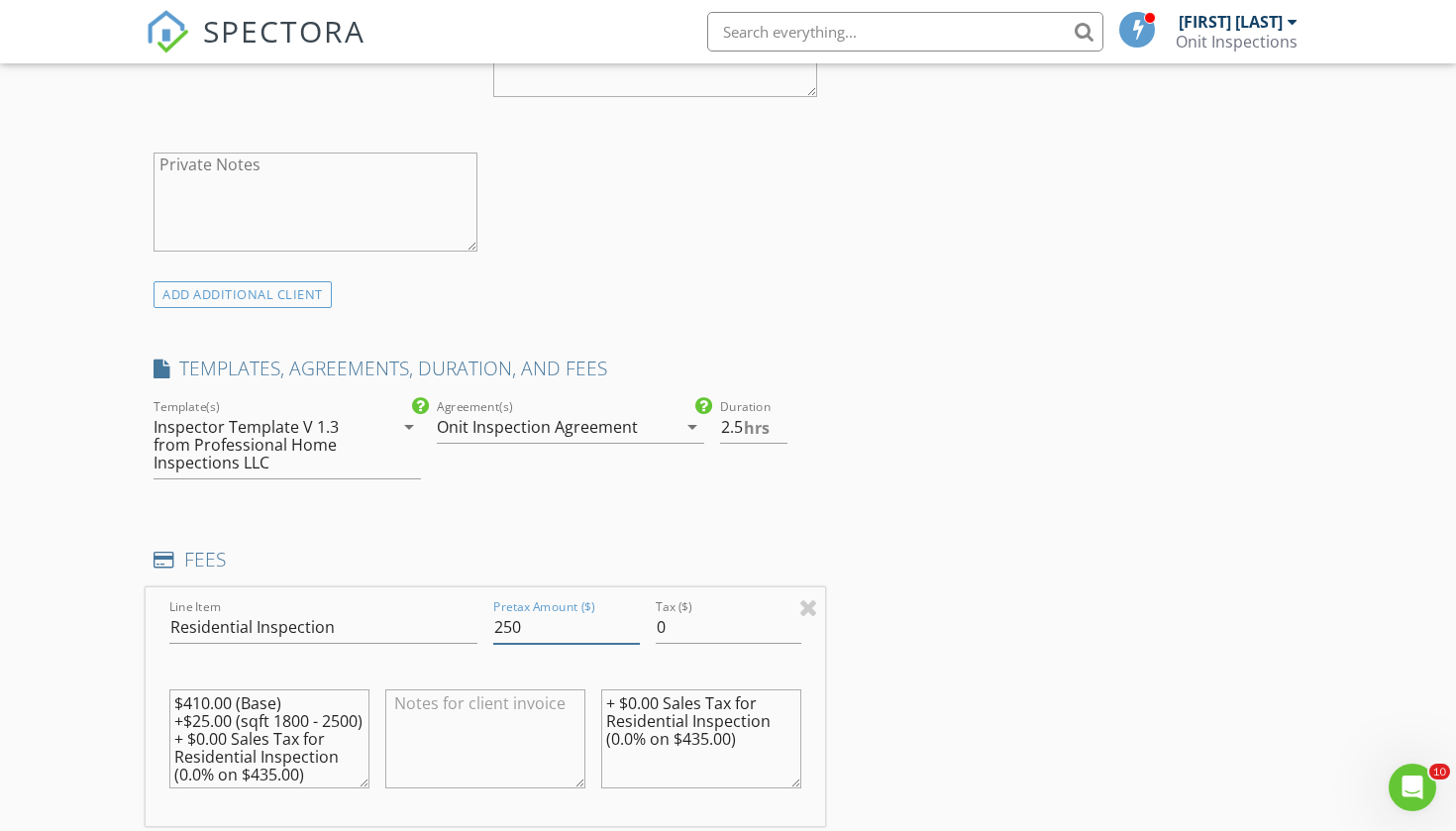 scroll, scrollTop: 18, scrollLeft: 0, axis: vertical 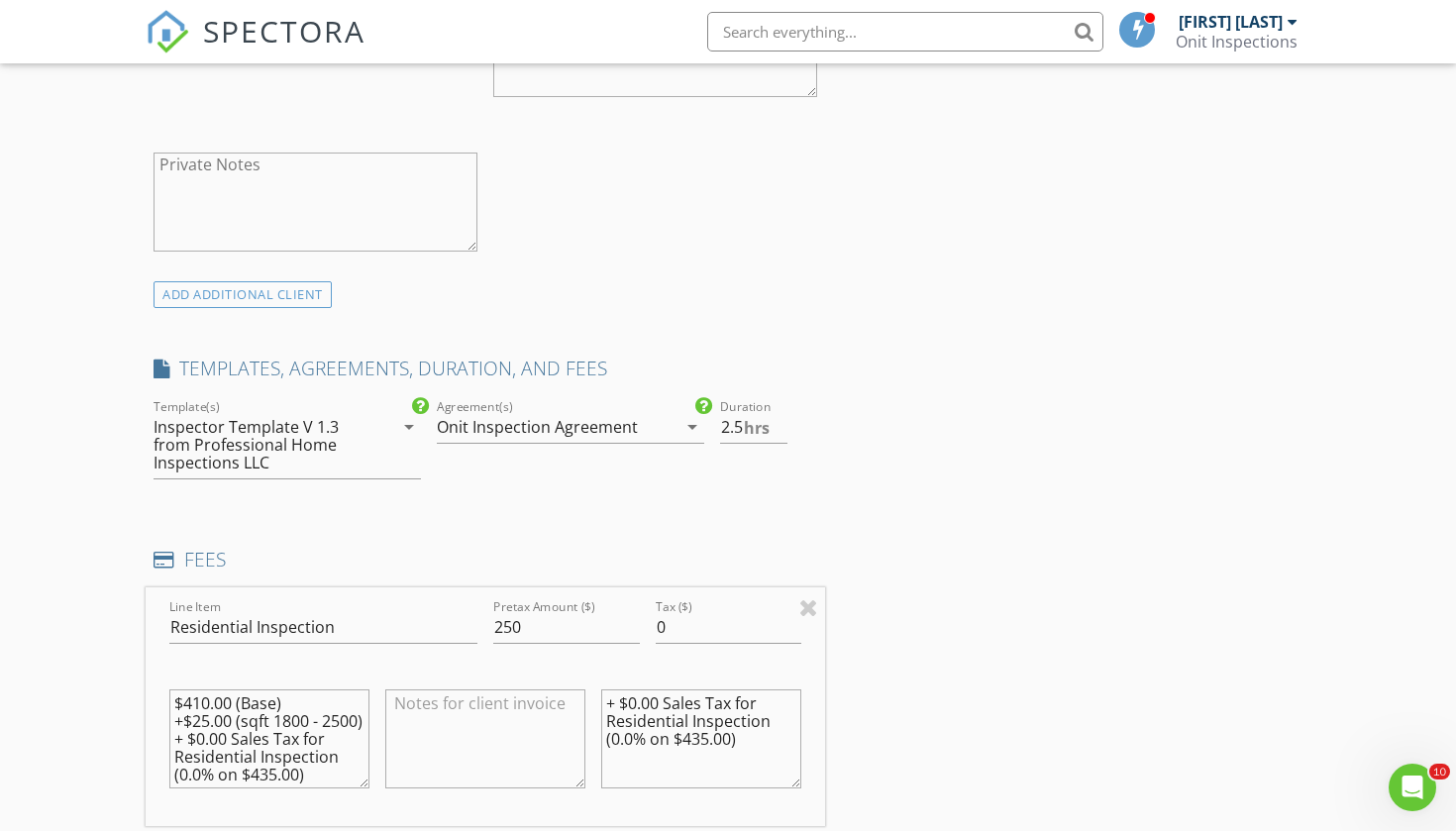 drag, startPoint x: 327, startPoint y: 764, endPoint x: 178, endPoint y: 667, distance: 177.79201 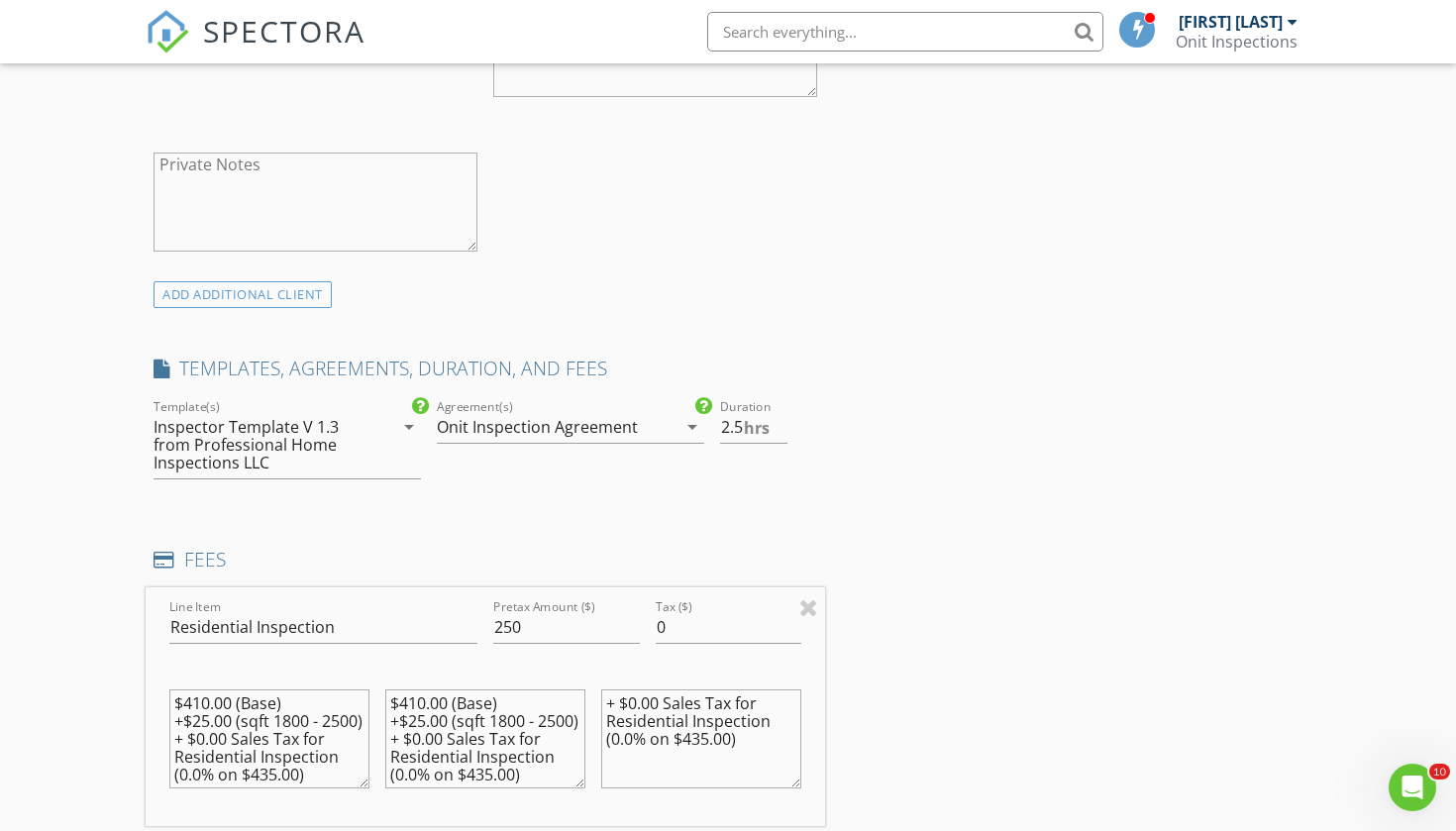 scroll, scrollTop: 0, scrollLeft: 0, axis: both 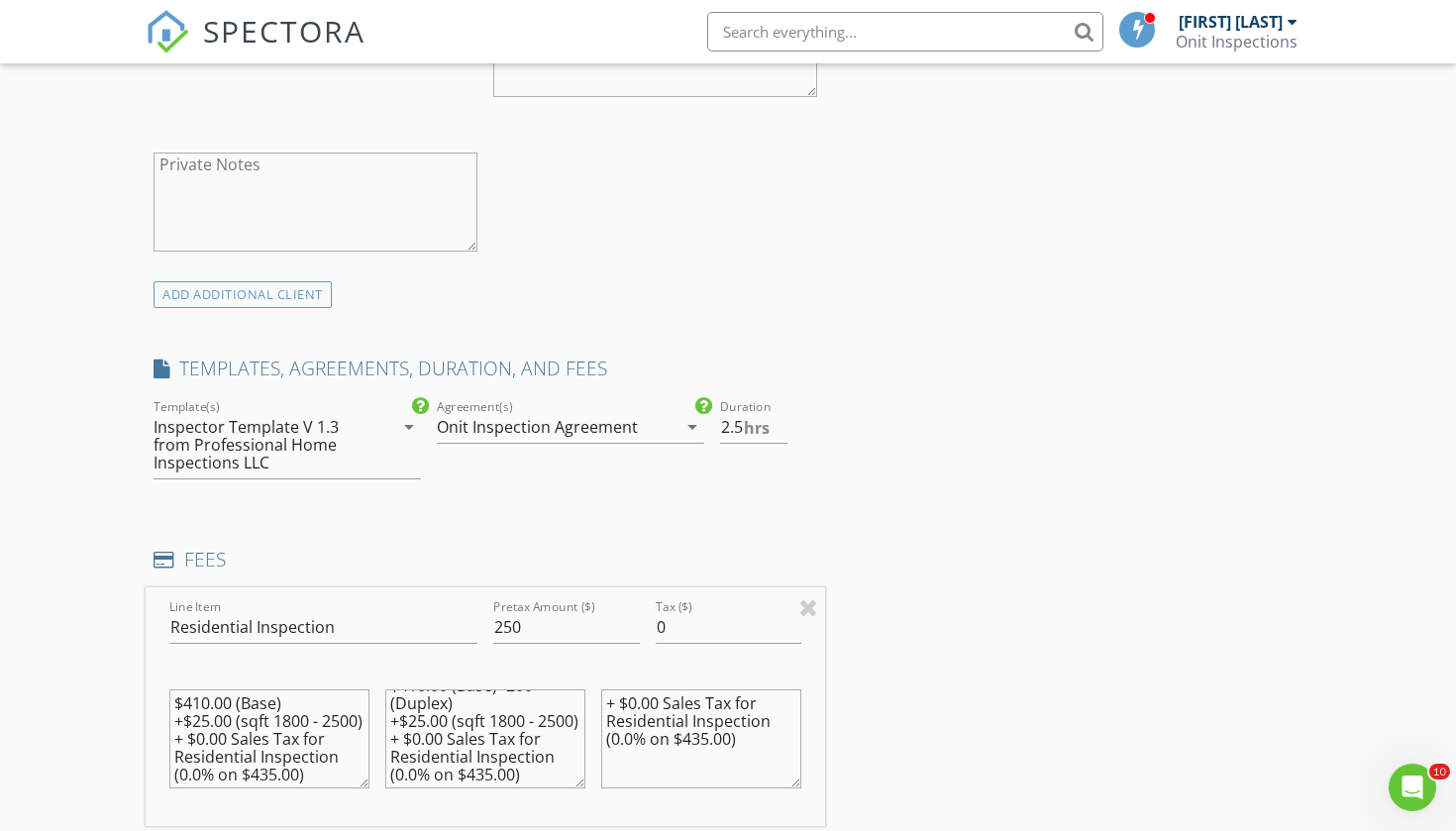 click on "$410.00 (Base)+200 (Duplex)
+$25.00 (sqft 1800 - 2500)
+ $0.00 Sales Tax for Residential Inspection (0.0% on $435.00)" at bounding box center (485, 739) 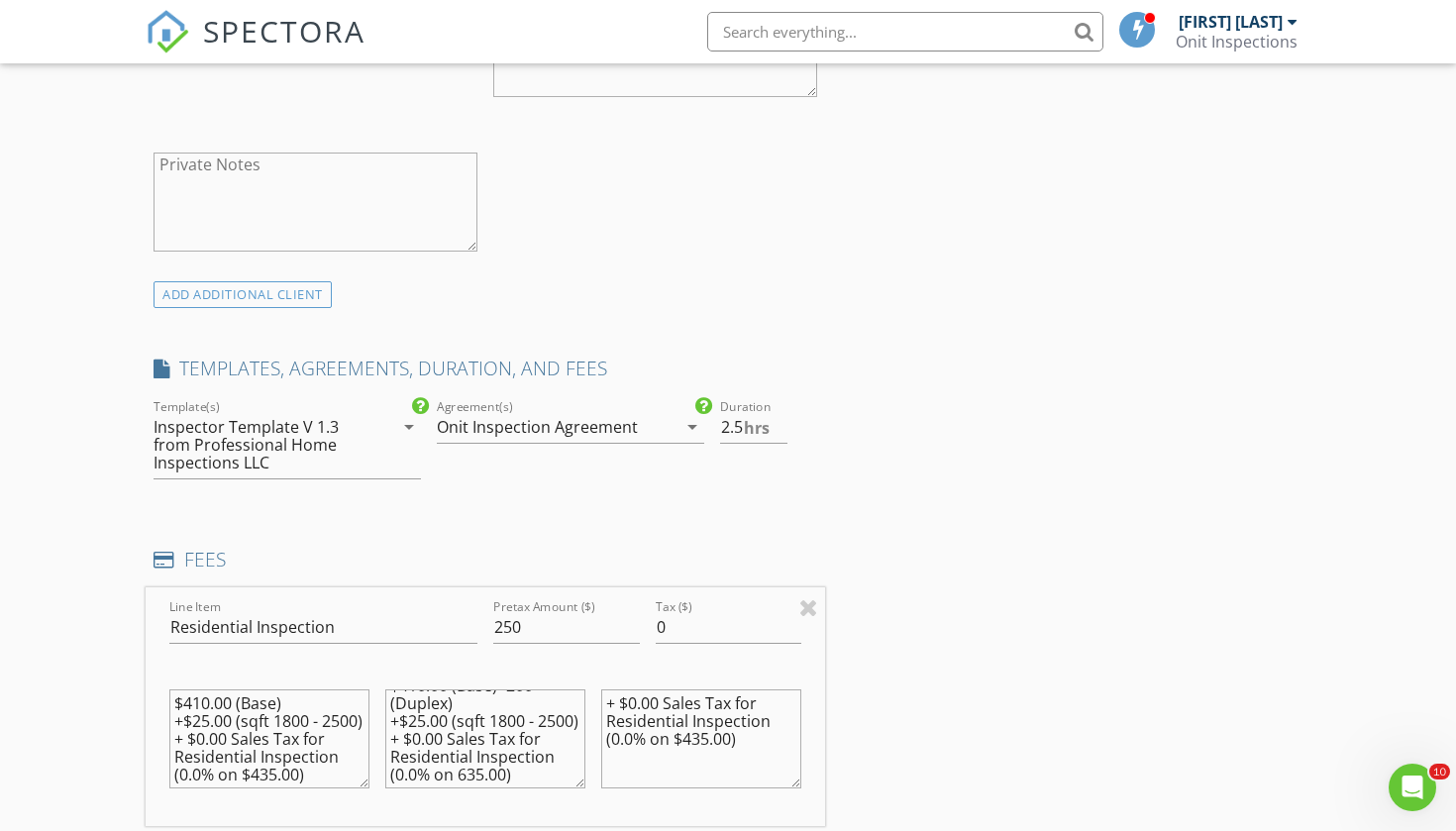 type on "$[PRICE] (Base)+$[PRICE] (Duplex)
+$[PRICE] (sqft 1800 - 2500)
+ $[PRICE] Sales Tax for Residential Inspection (0.0% on $[PRICE])" 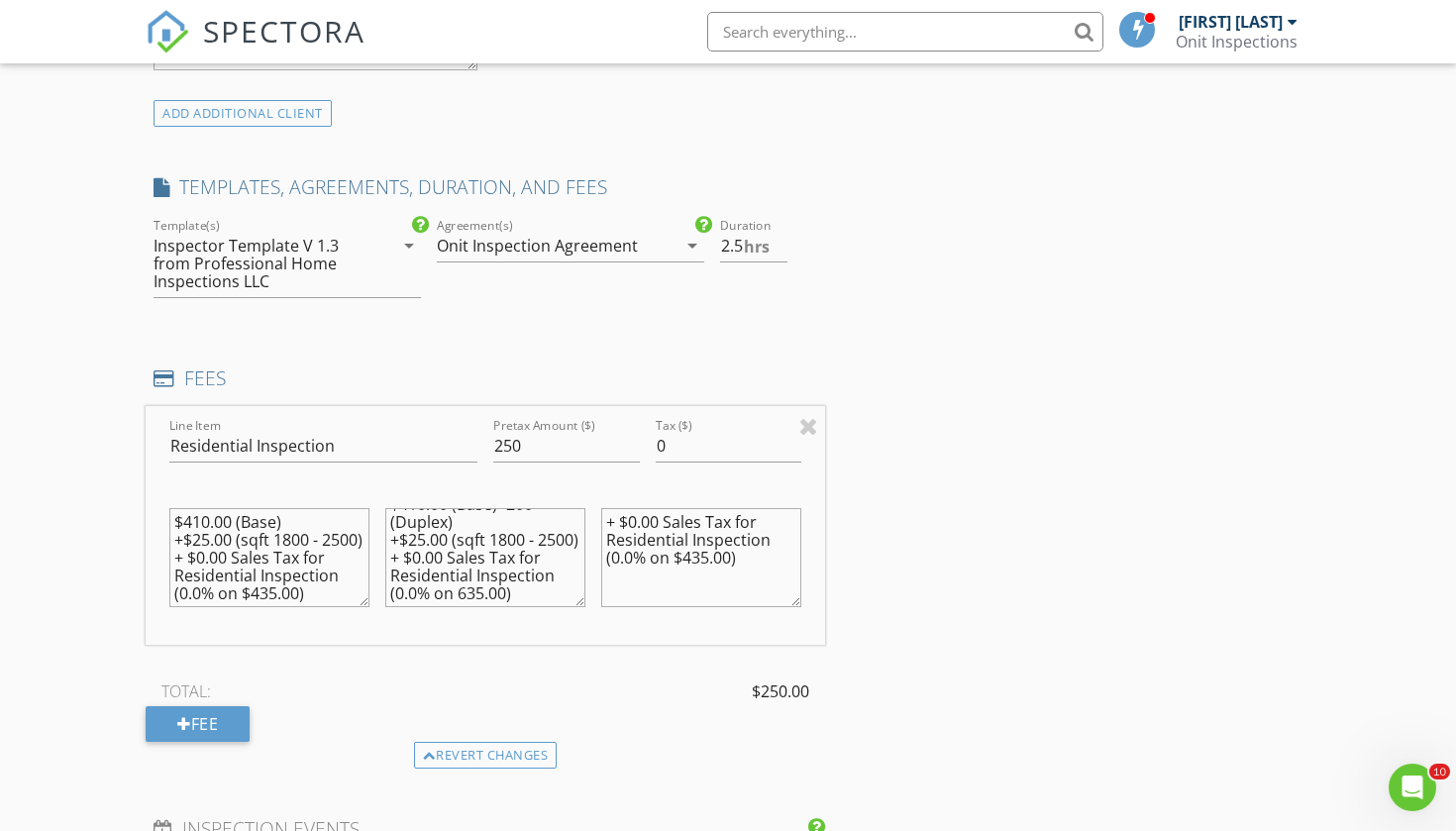 scroll, scrollTop: 1523, scrollLeft: 0, axis: vertical 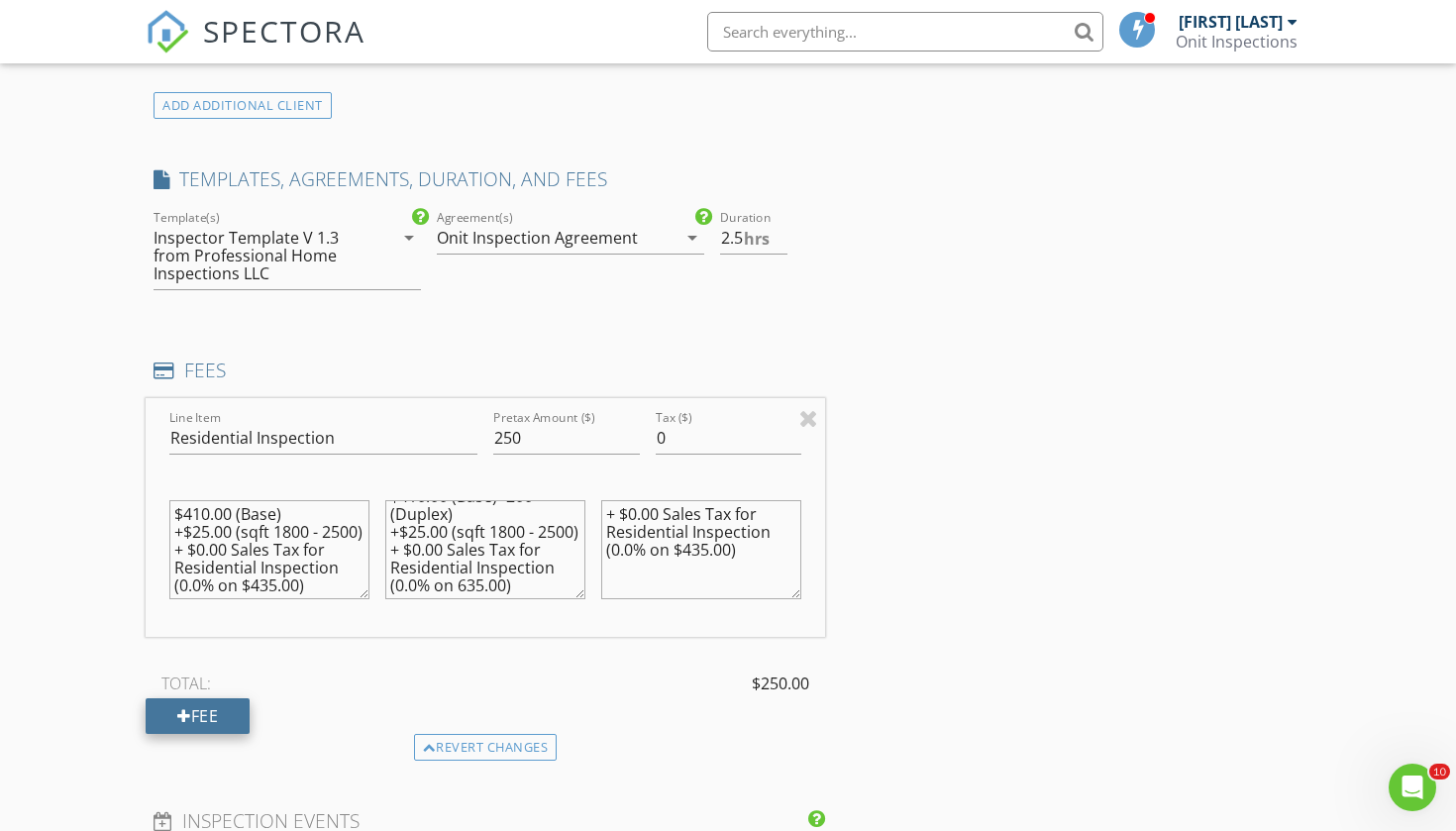 click on "Fee" at bounding box center (197, 716) 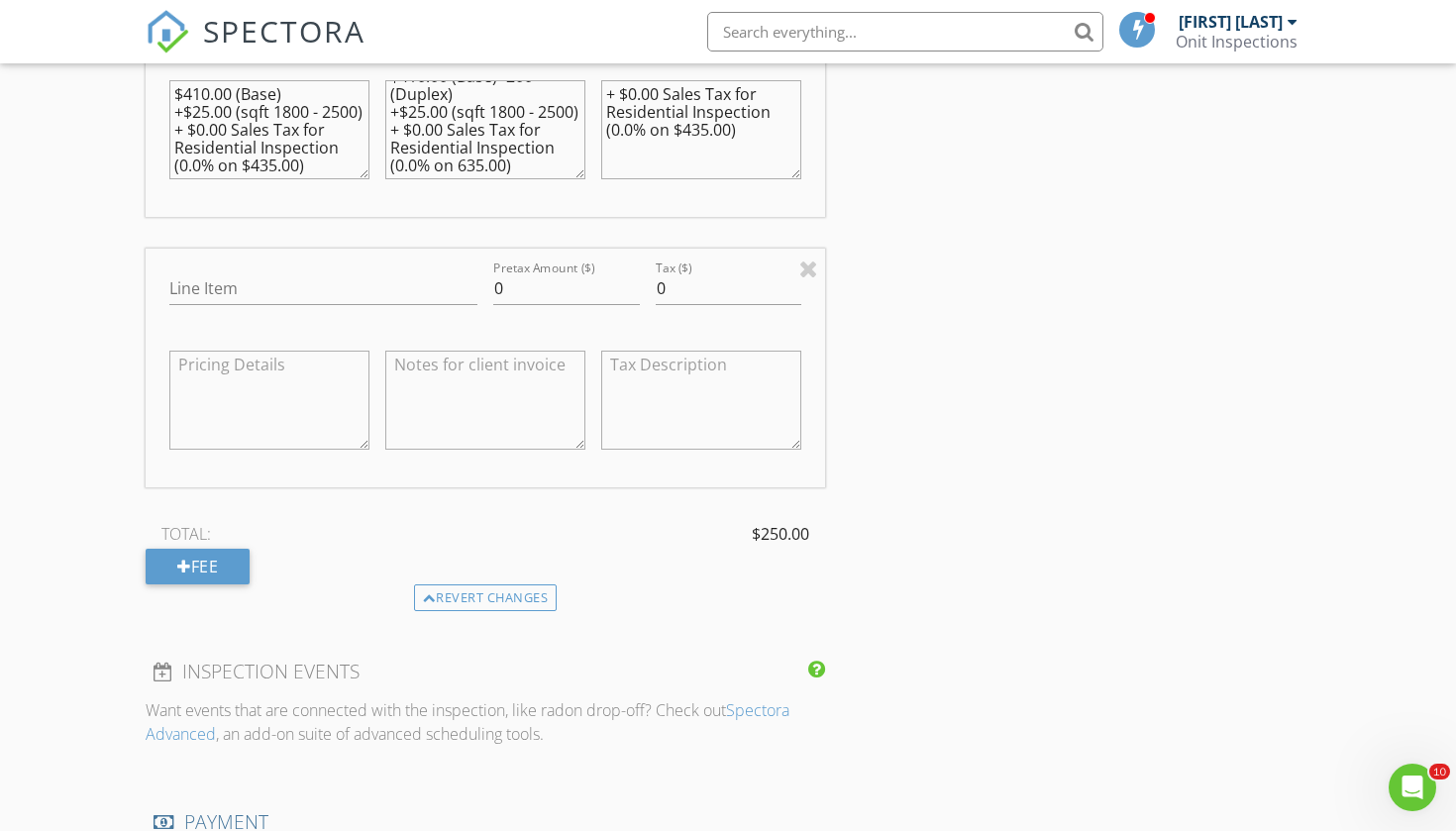 scroll, scrollTop: 1950, scrollLeft: 0, axis: vertical 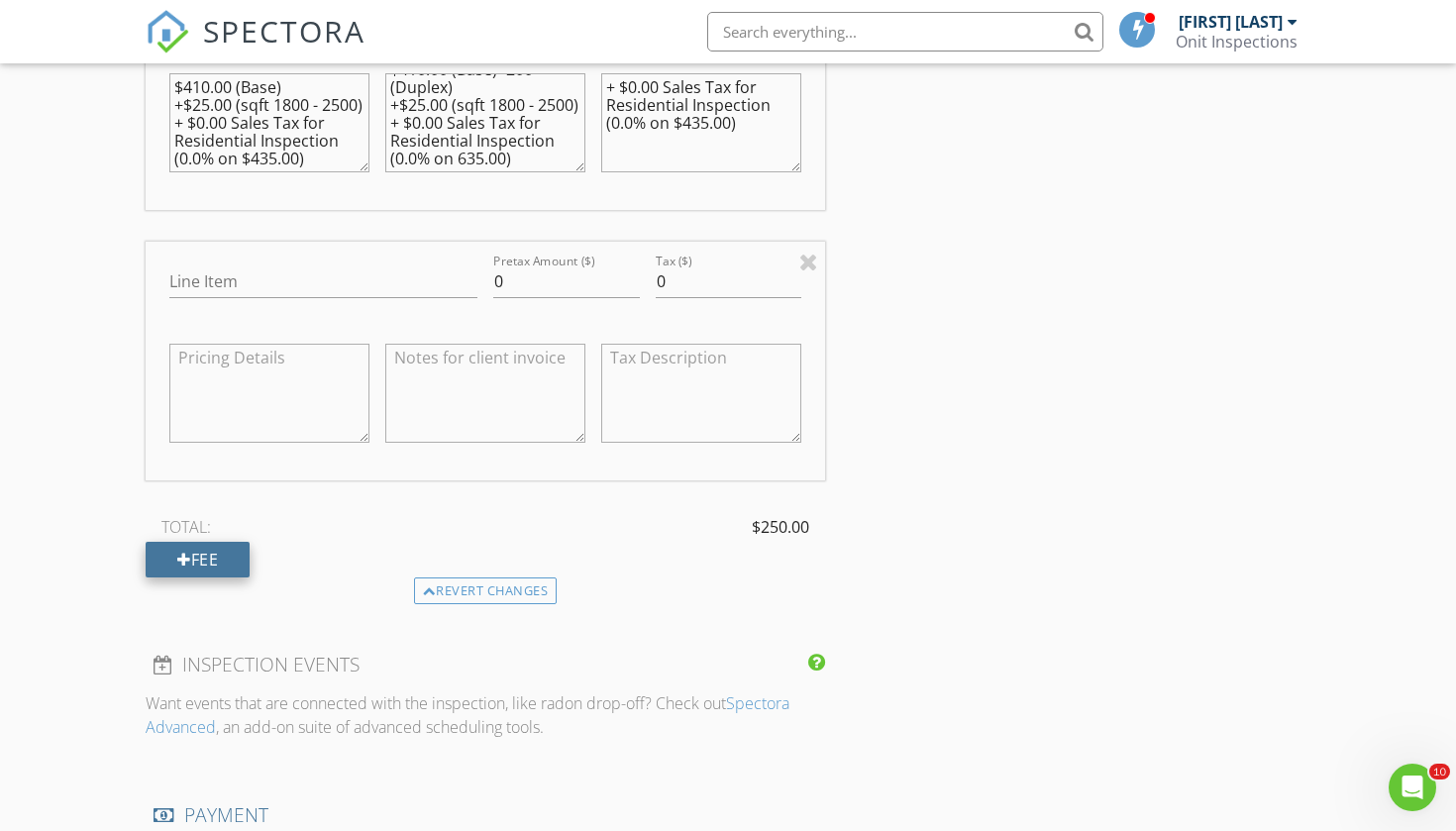 click on "Fee" at bounding box center [197, 560] 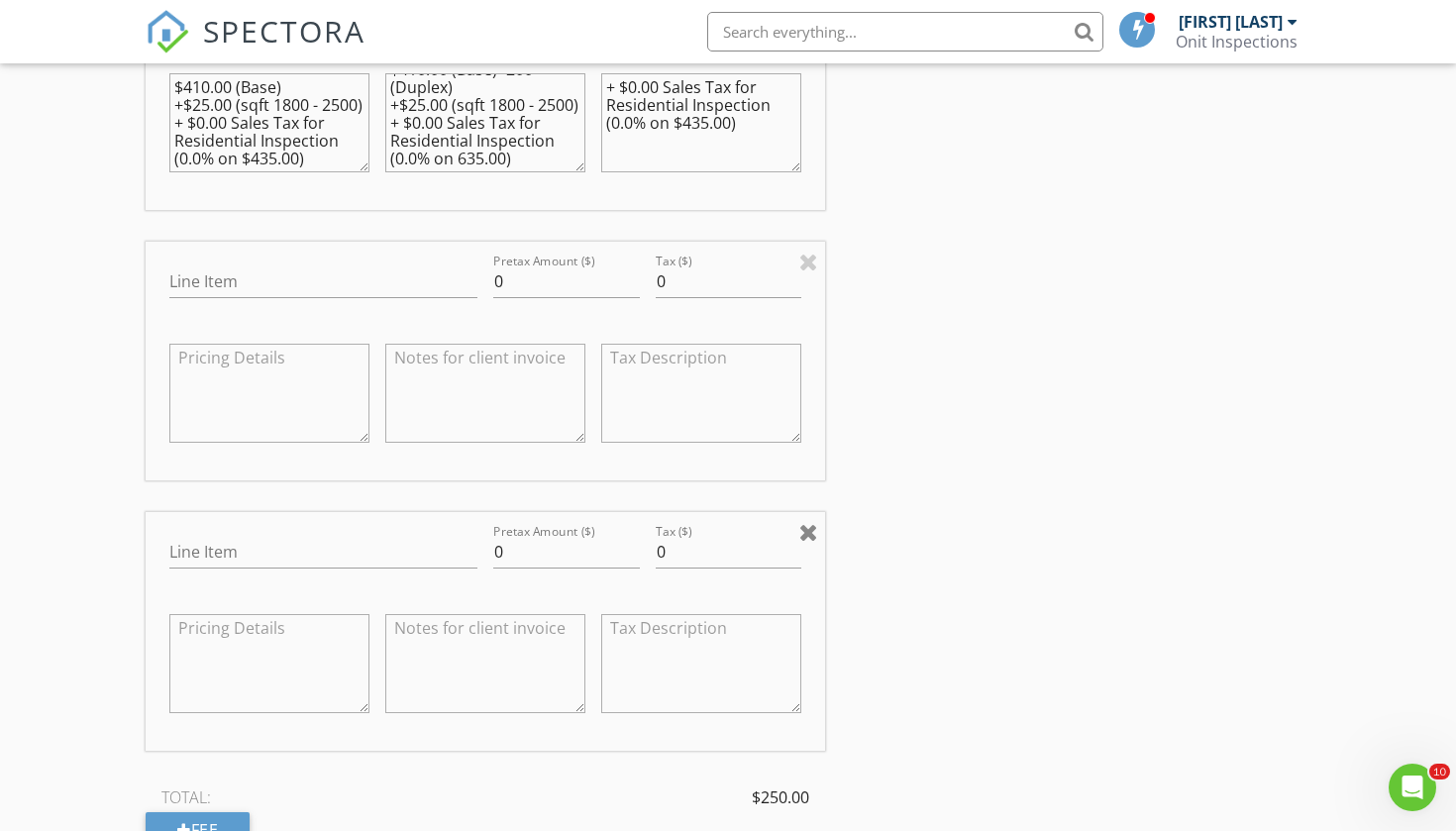 click at bounding box center [808, 532] 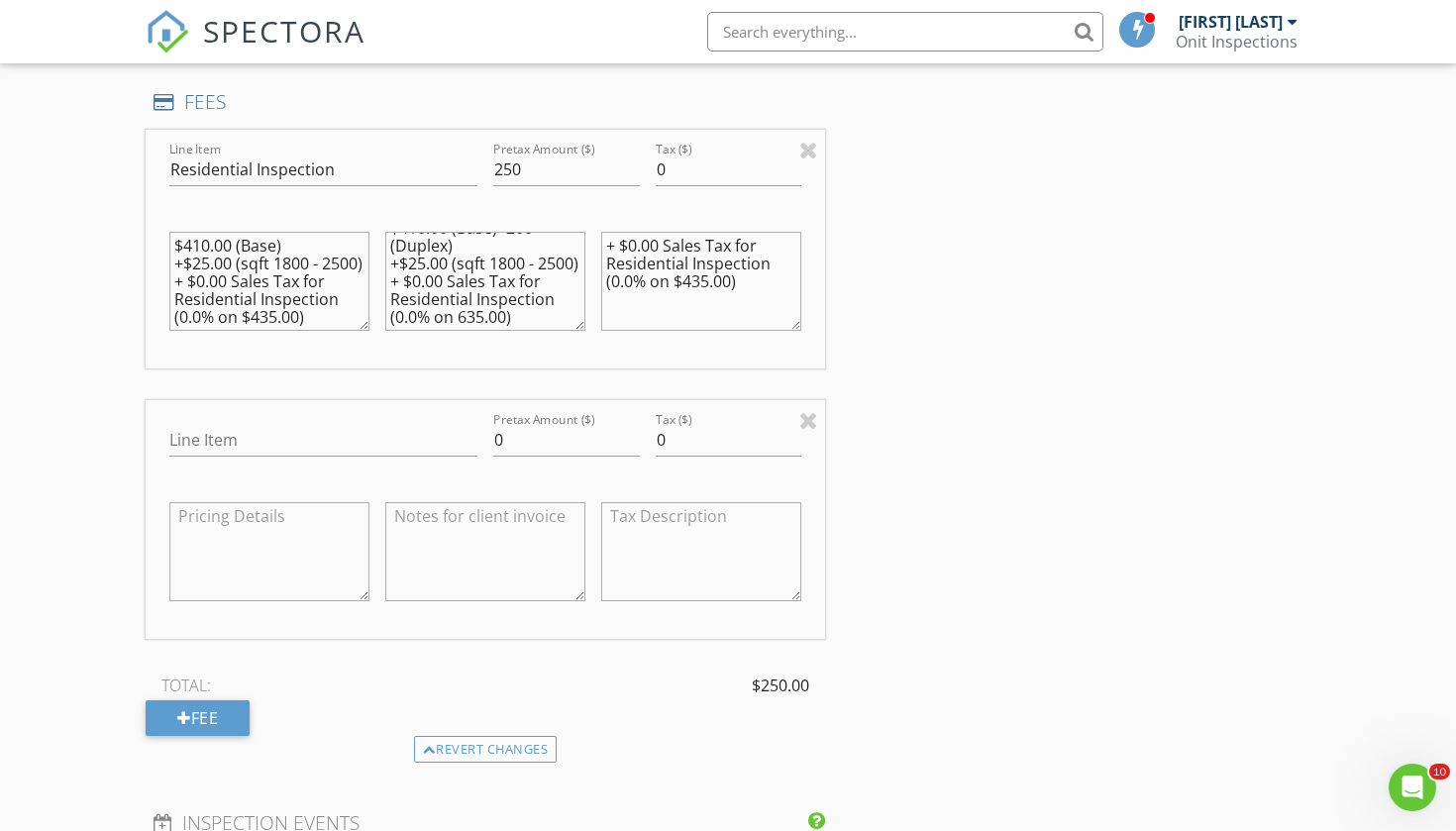 scroll, scrollTop: 1774, scrollLeft: 0, axis: vertical 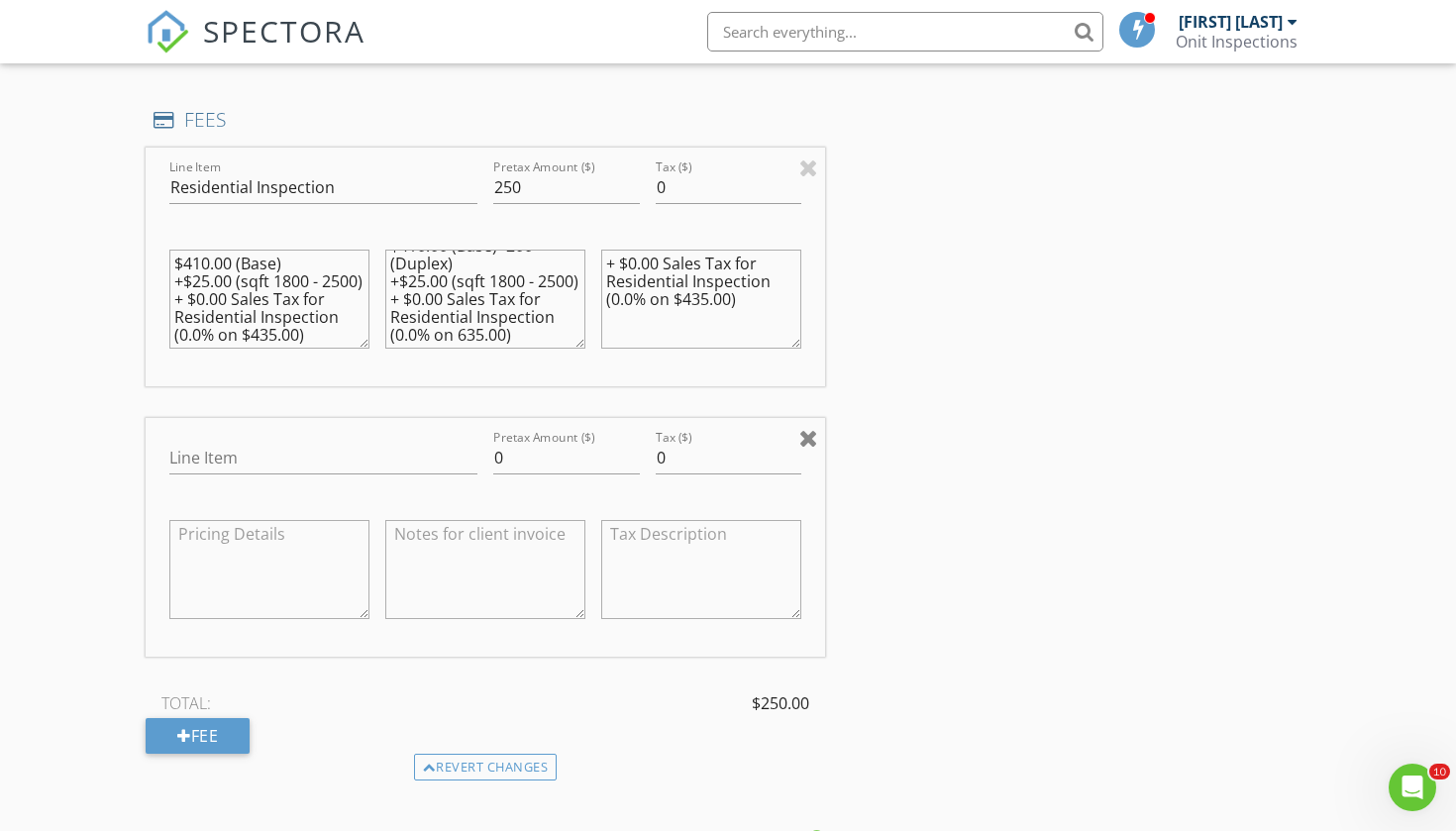click at bounding box center [808, 438] 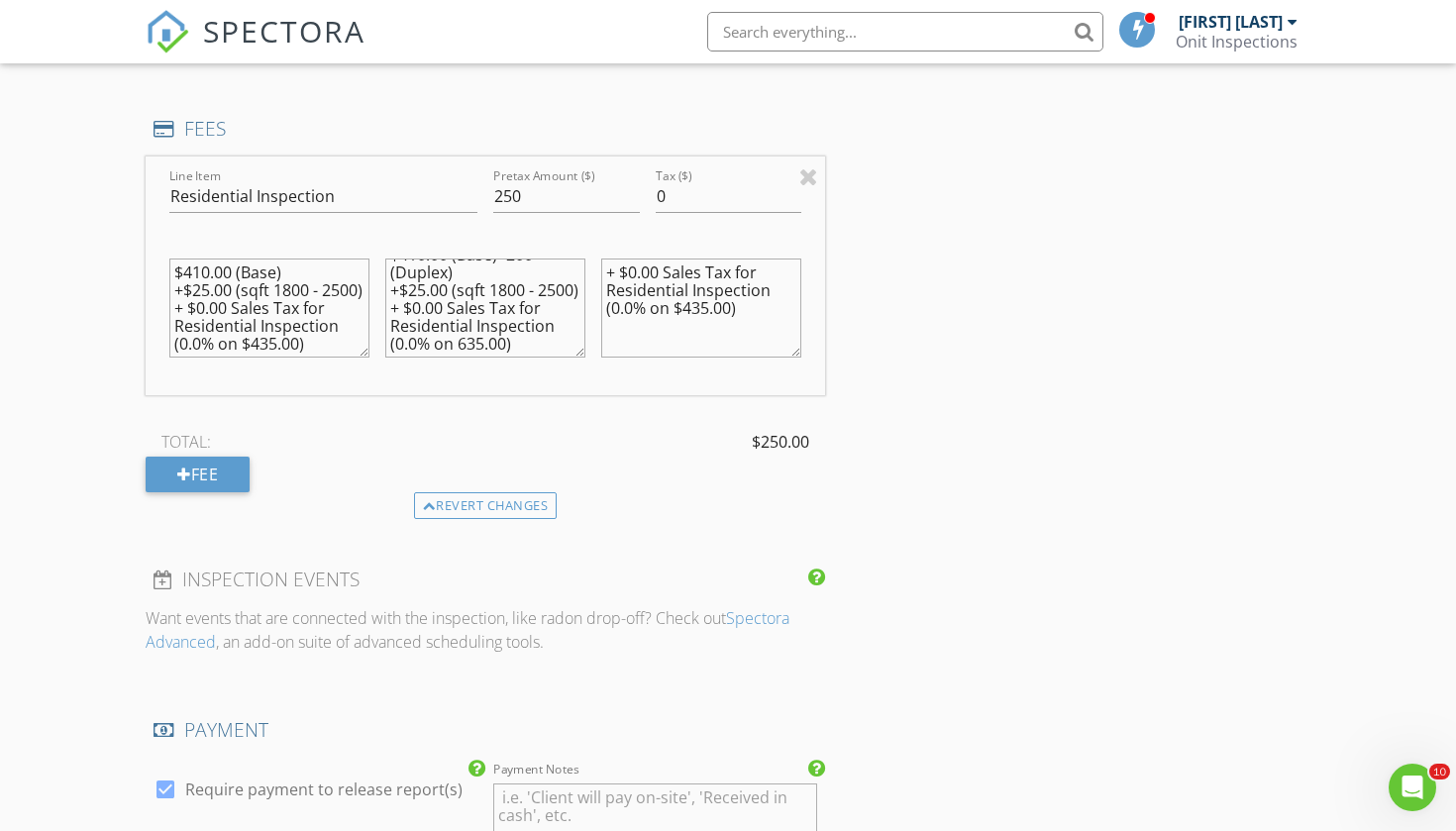 scroll, scrollTop: 1782, scrollLeft: 0, axis: vertical 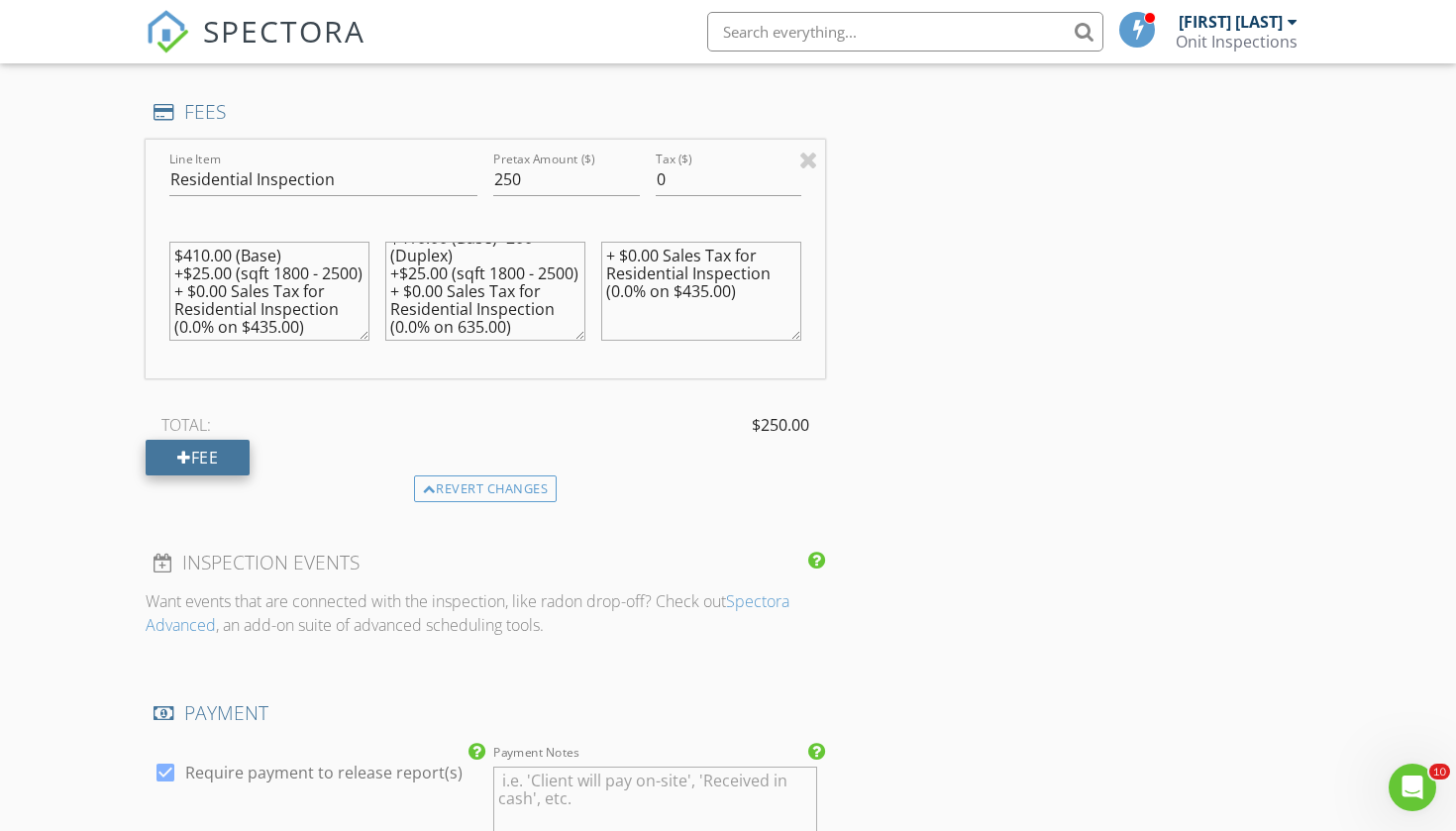 click on "Fee" at bounding box center (197, 458) 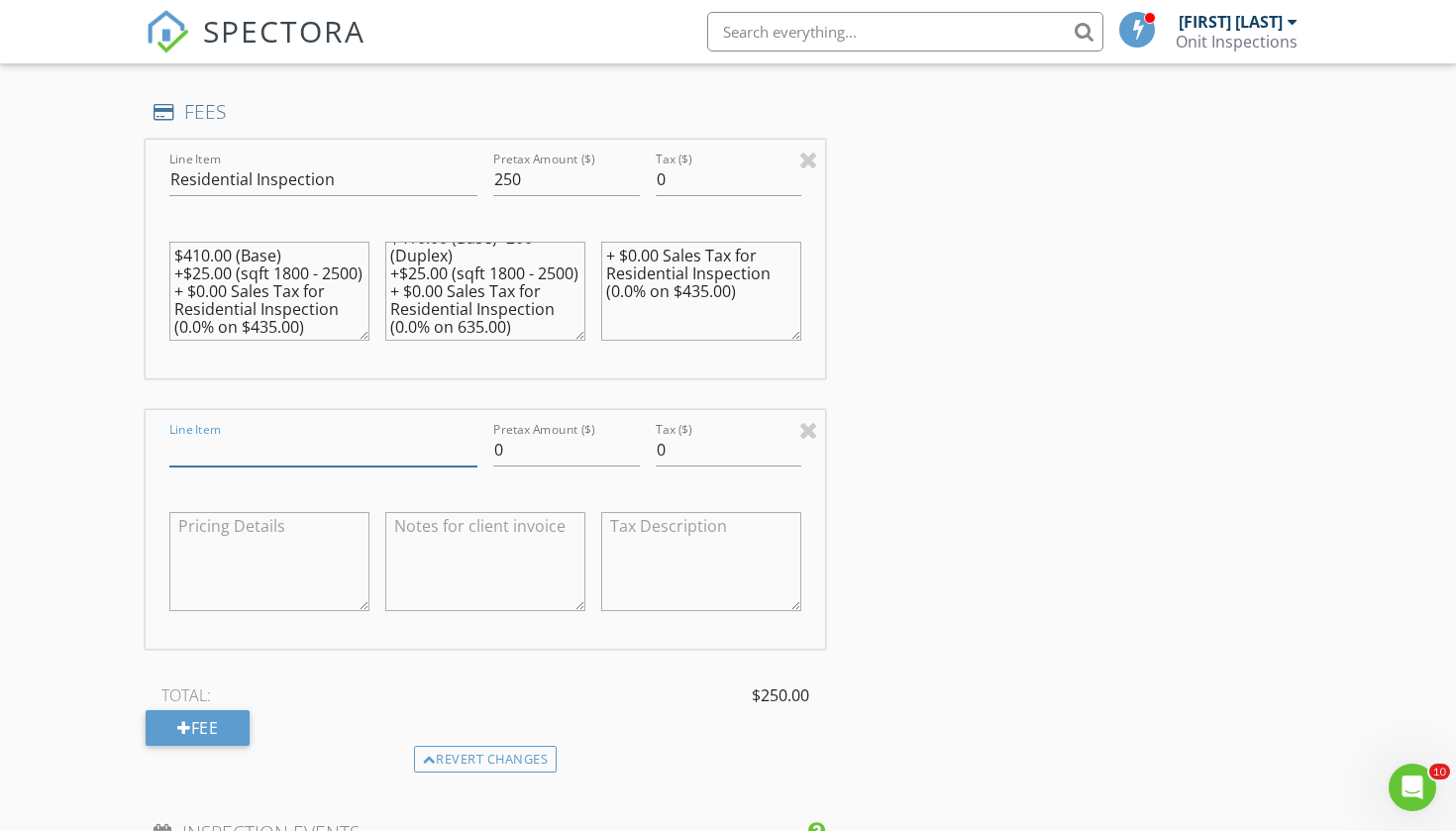 click on "Line Item" at bounding box center [323, 450] 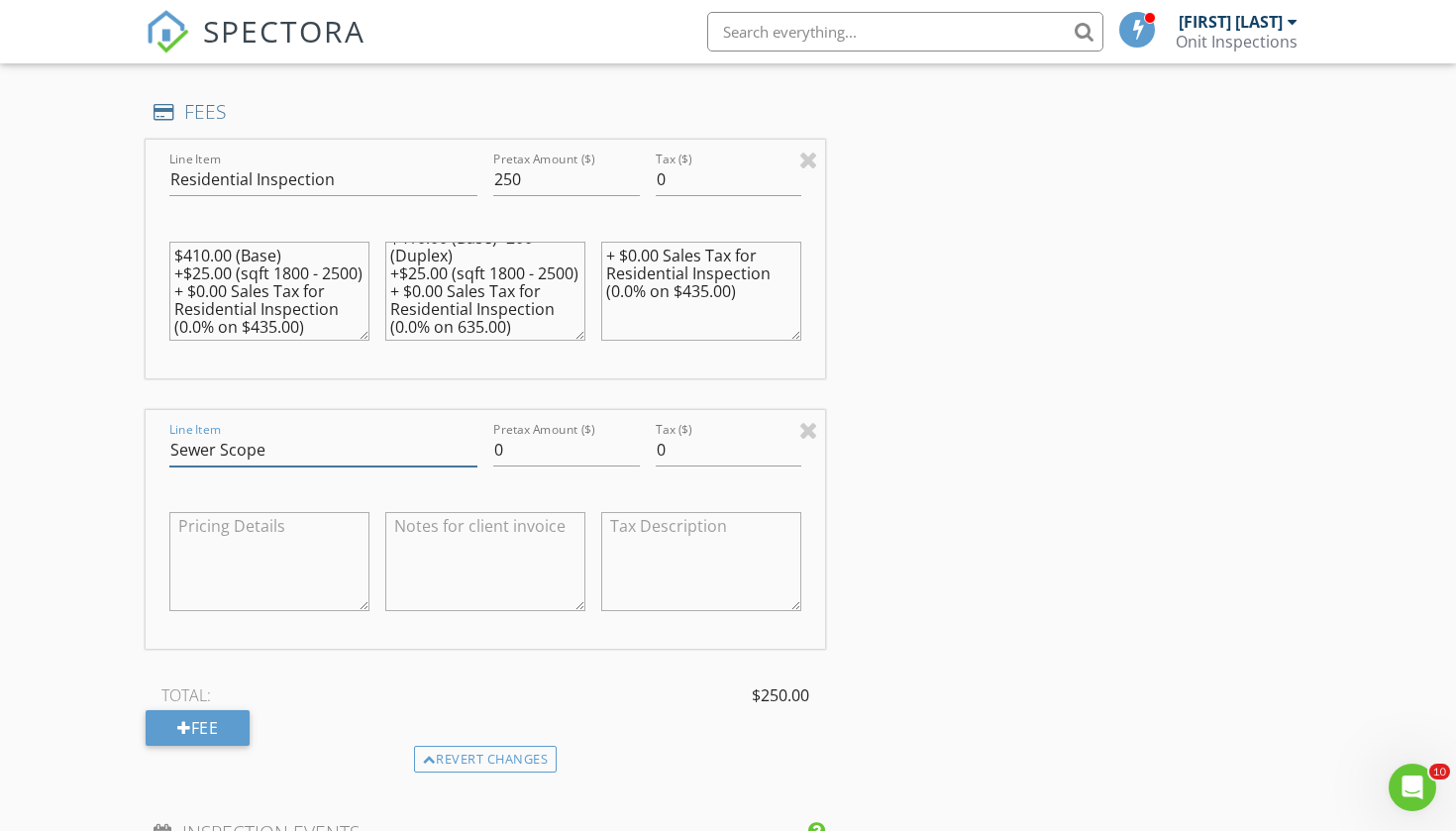 type on "Sewer Scope" 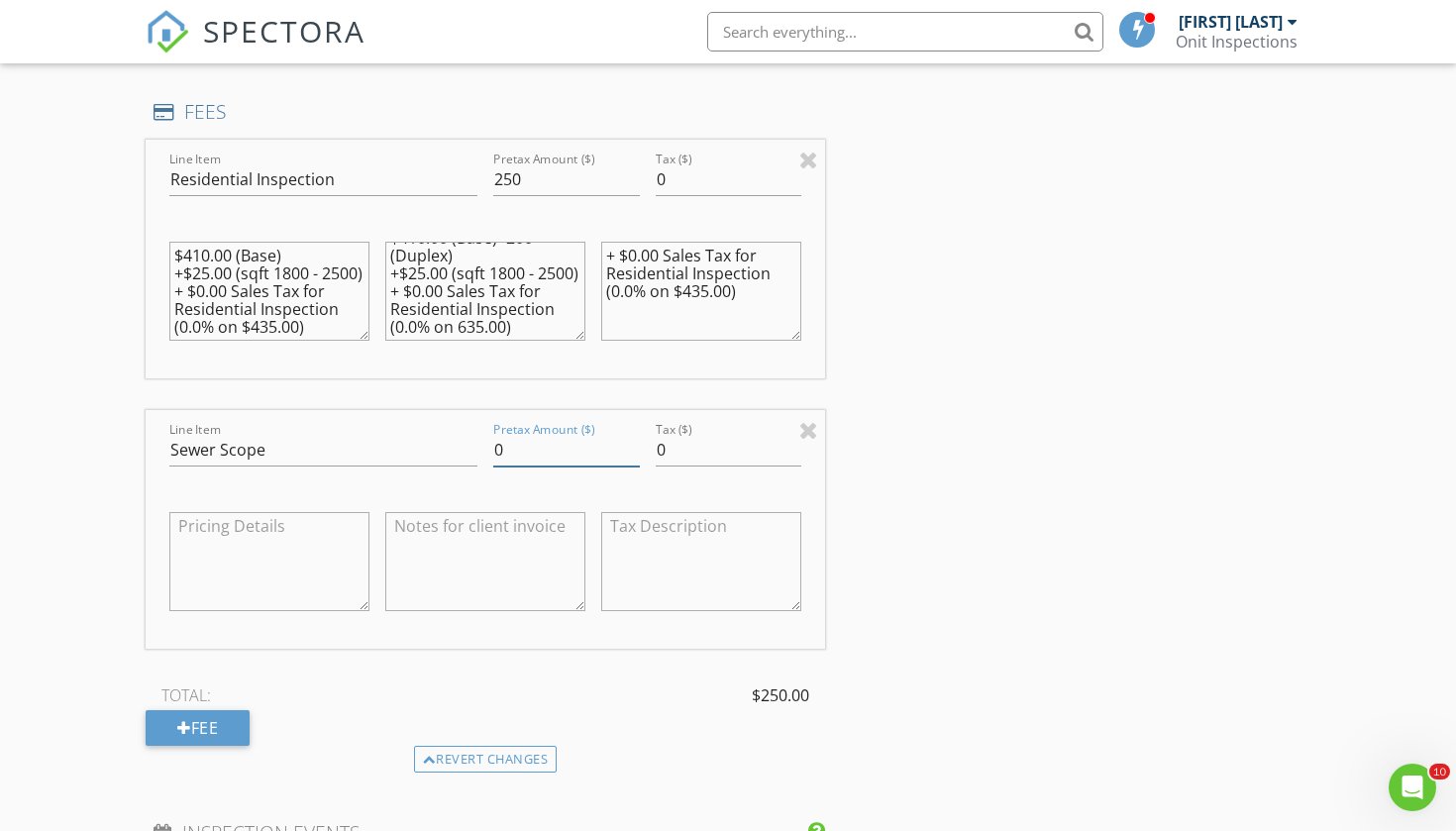 click on "0" at bounding box center (567, 450) 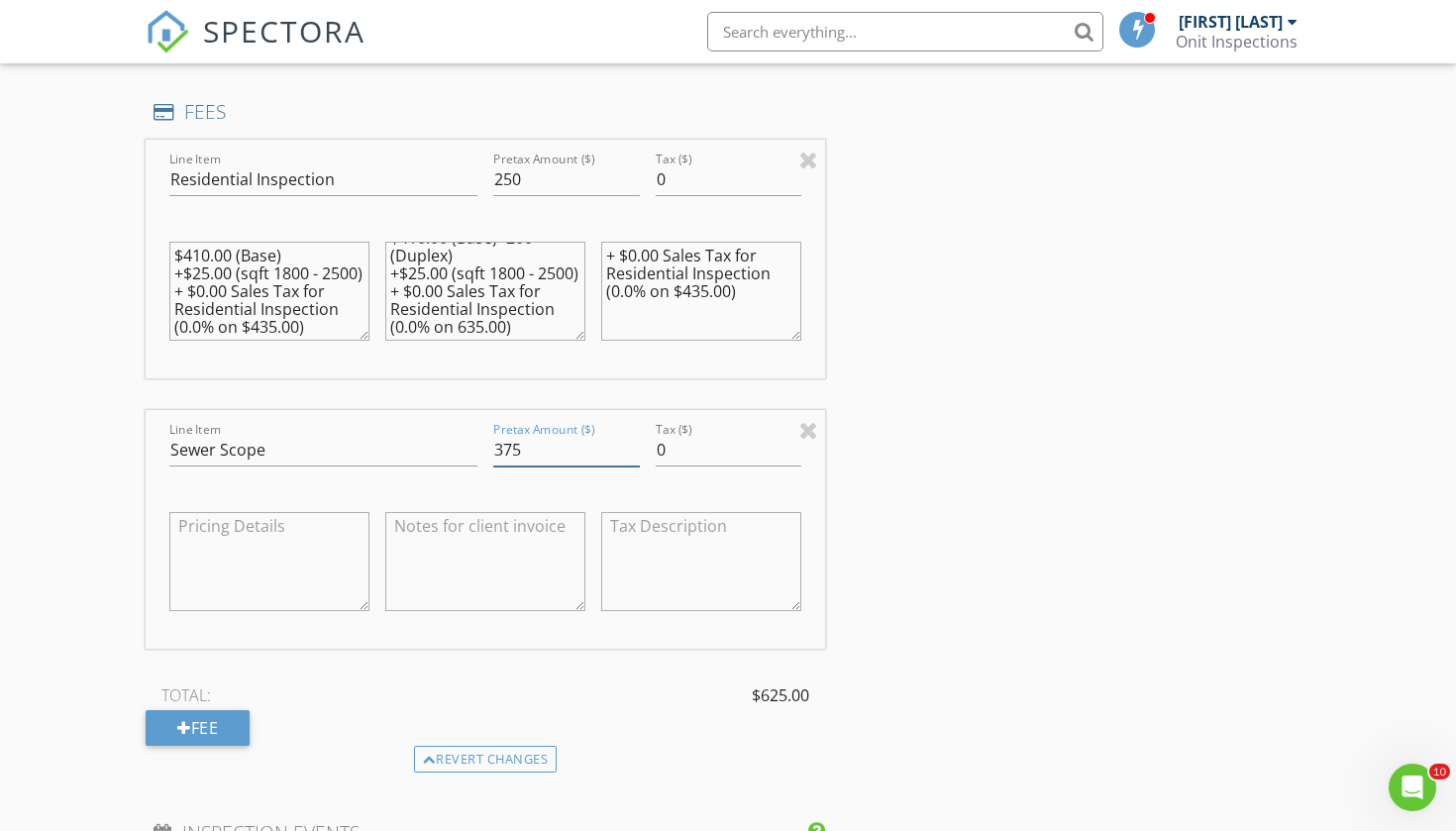 type on "375" 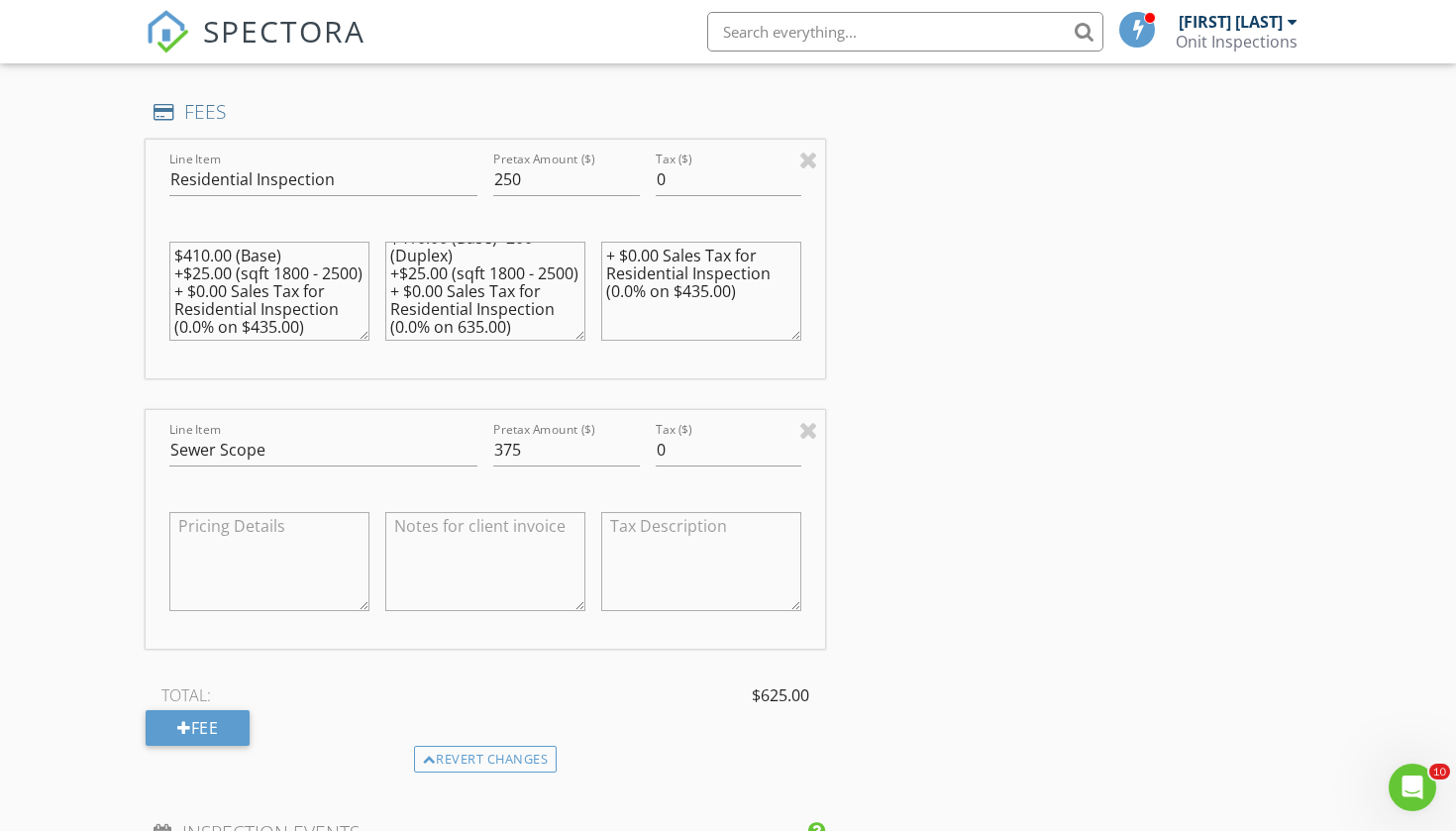click on "INSPECTOR(S)
check_box_outline_blank   Dillin Roberts     check_box_outline_blank   Damien Dentley     check_box   Brittany Smith   PRIMARY   Brittany Smith arrow_drop_down   check_box_outline_blank Brittany Smith specifically requested
Date/Time
08/04/2025 12:00 PM
Location
Address Search       Address 494 Atwood St SW   Unit   City Atlanta   State GA   Zip 30310   County Fulton     Square Feet 2216   Year Built 1991   Foundation arrow_drop_down     Brittany Smith     15.1 miles     (23 minutes)
client
check_box Enable Client CC email for this inspection   Client Search     check_box_outline_blank Client is a Company/Organization     First Name Brandon   Last Name Brown   Email brandon.brown@blbrealtygroupllc.com   CC Email   Phone 404-862-8992           Notes   Private Notes
ADD ADDITIONAL client
check_box" at bounding box center [728, 333] 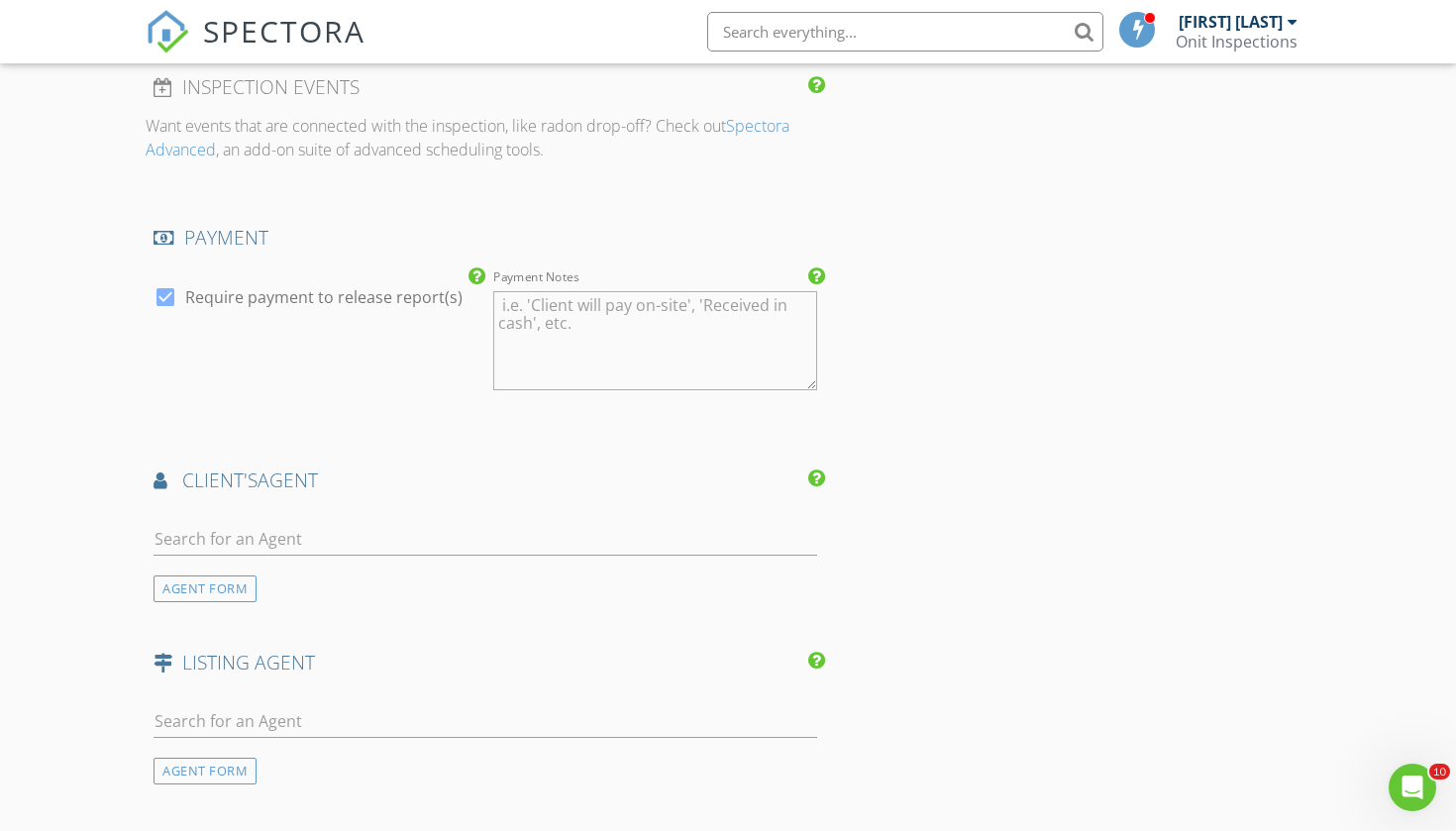 scroll, scrollTop: 2538, scrollLeft: 0, axis: vertical 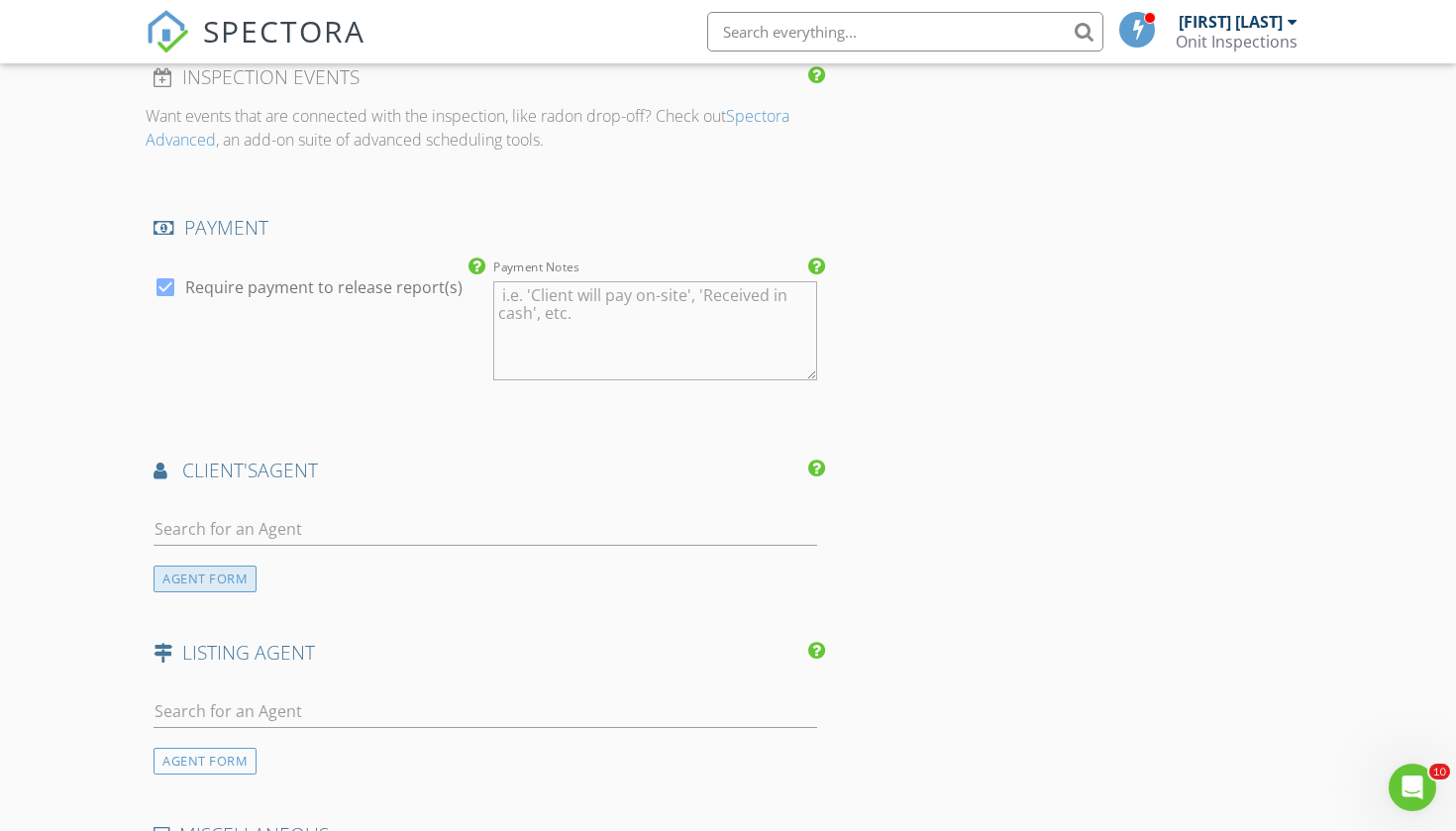 click on "AGENT FORM" at bounding box center [205, 578] 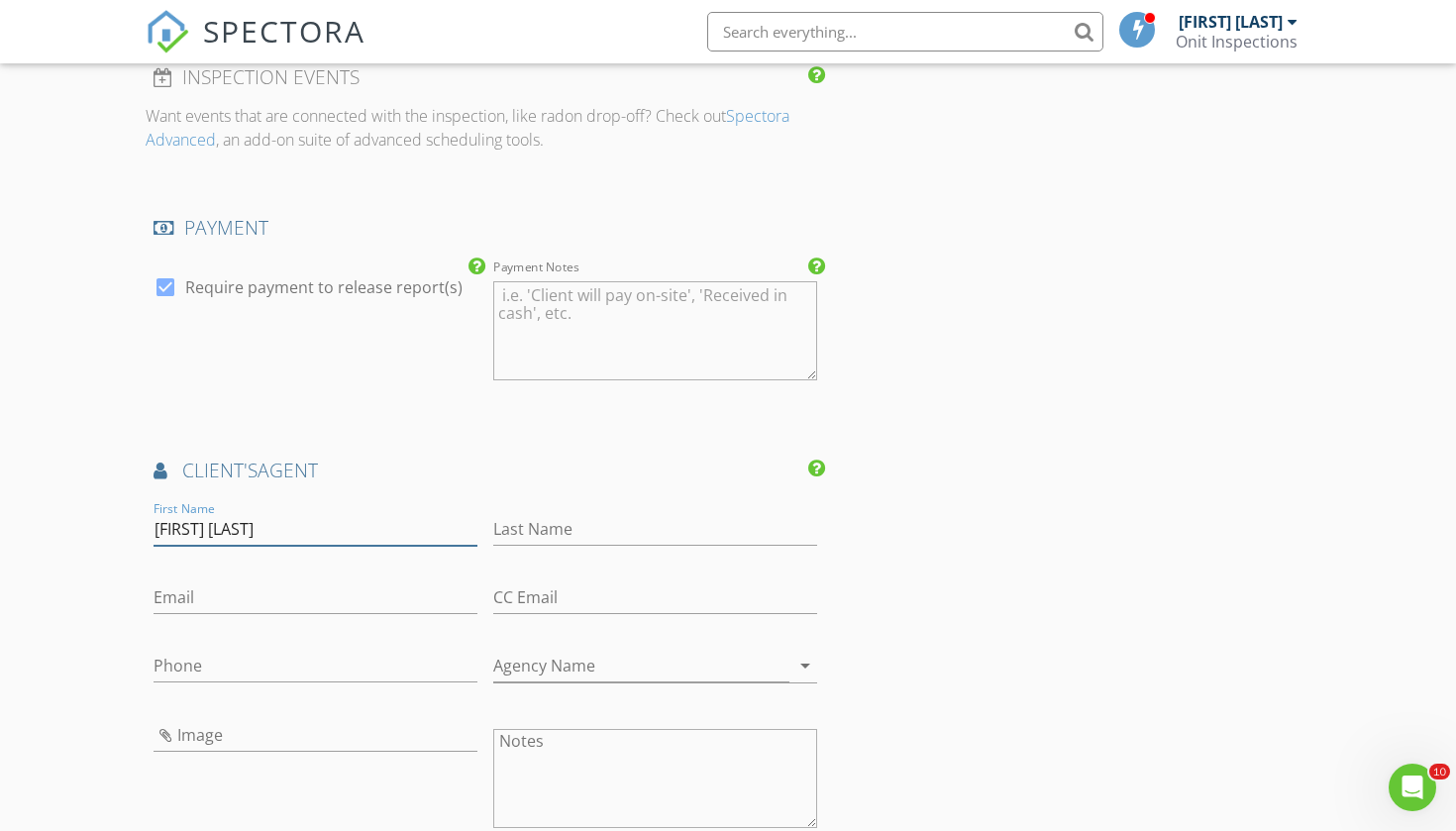 type on "[NAME]" 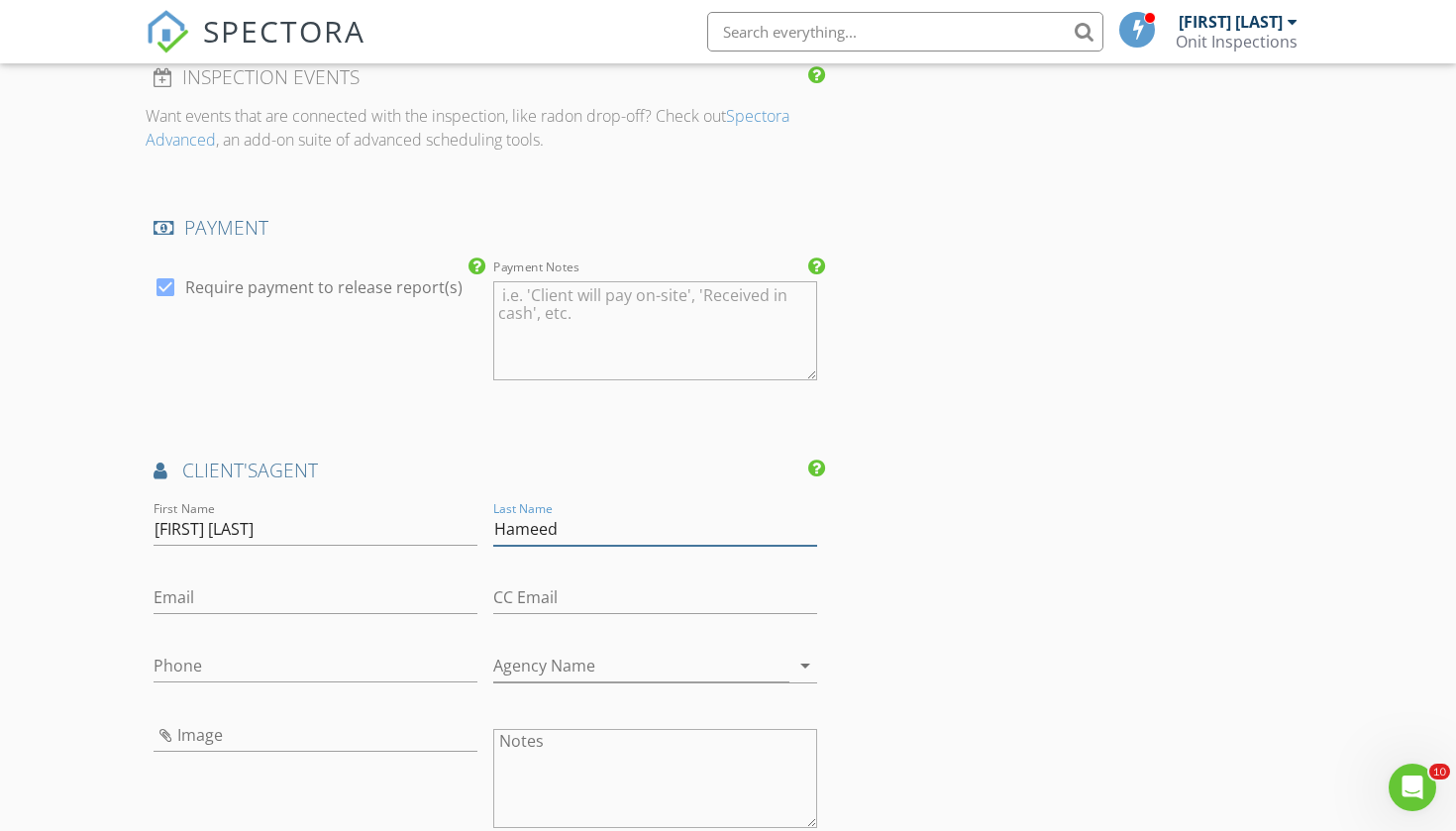 type on "Hameed" 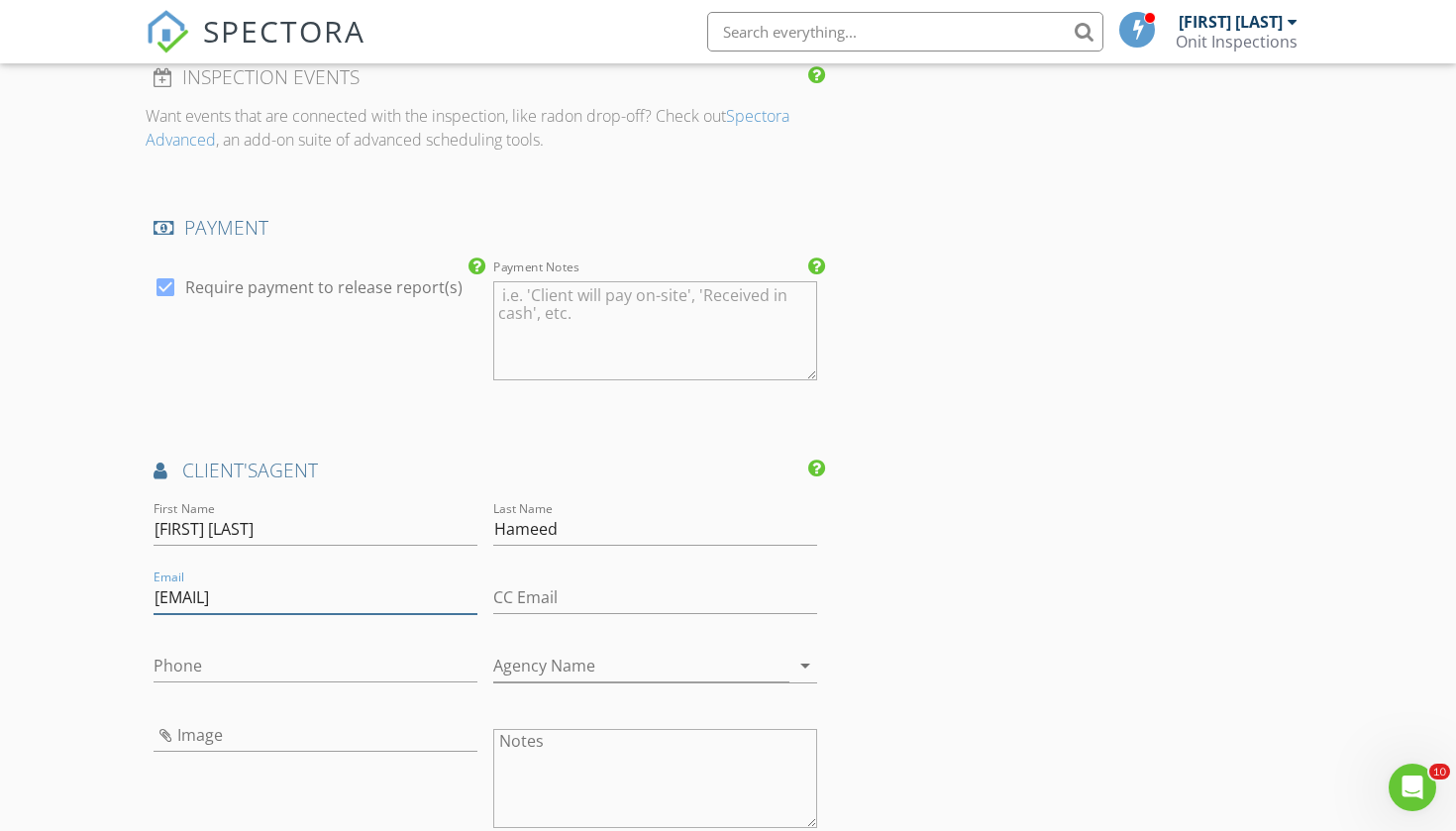 type on "[EMAIL]" 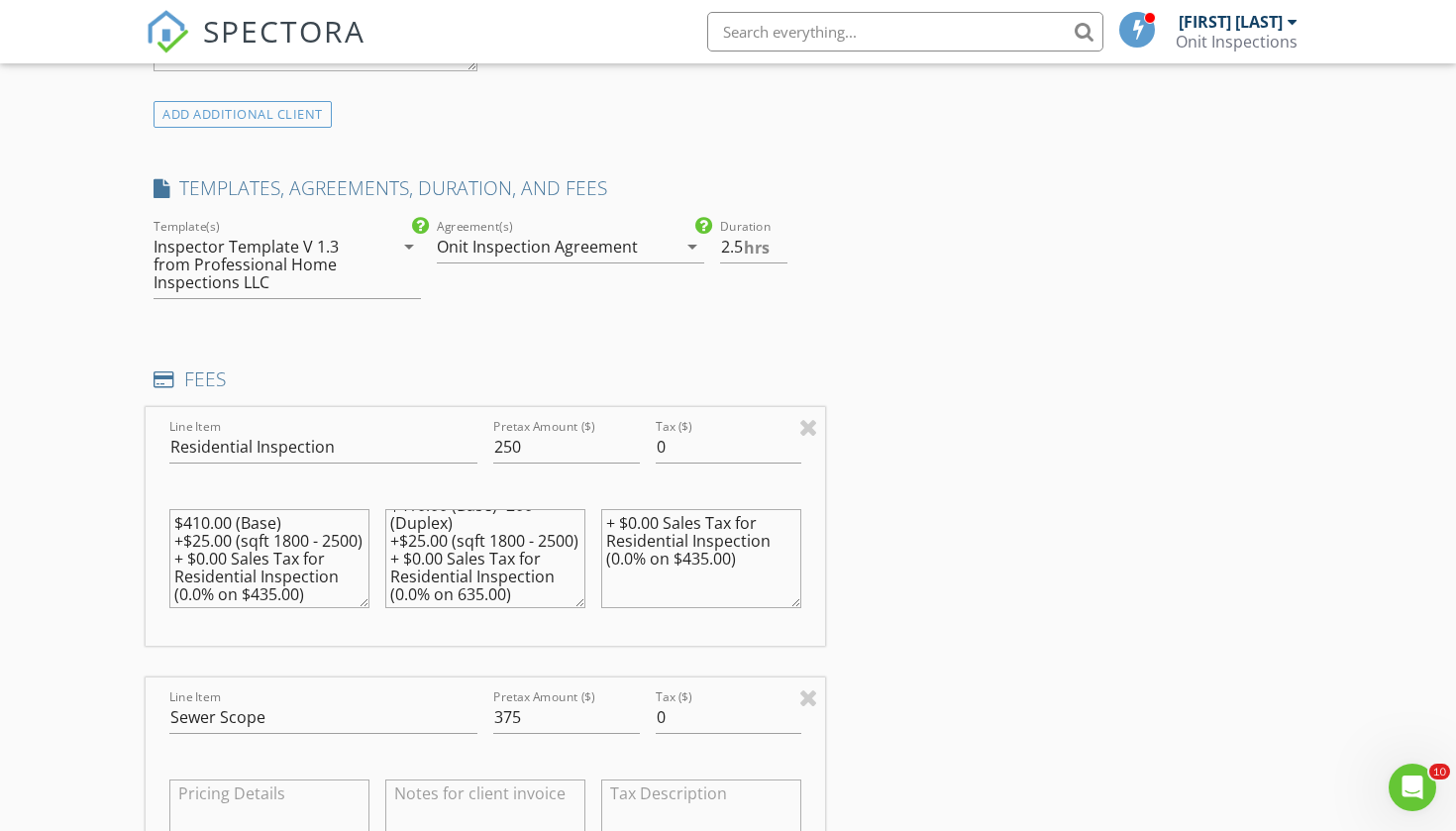 scroll, scrollTop: 1530, scrollLeft: 0, axis: vertical 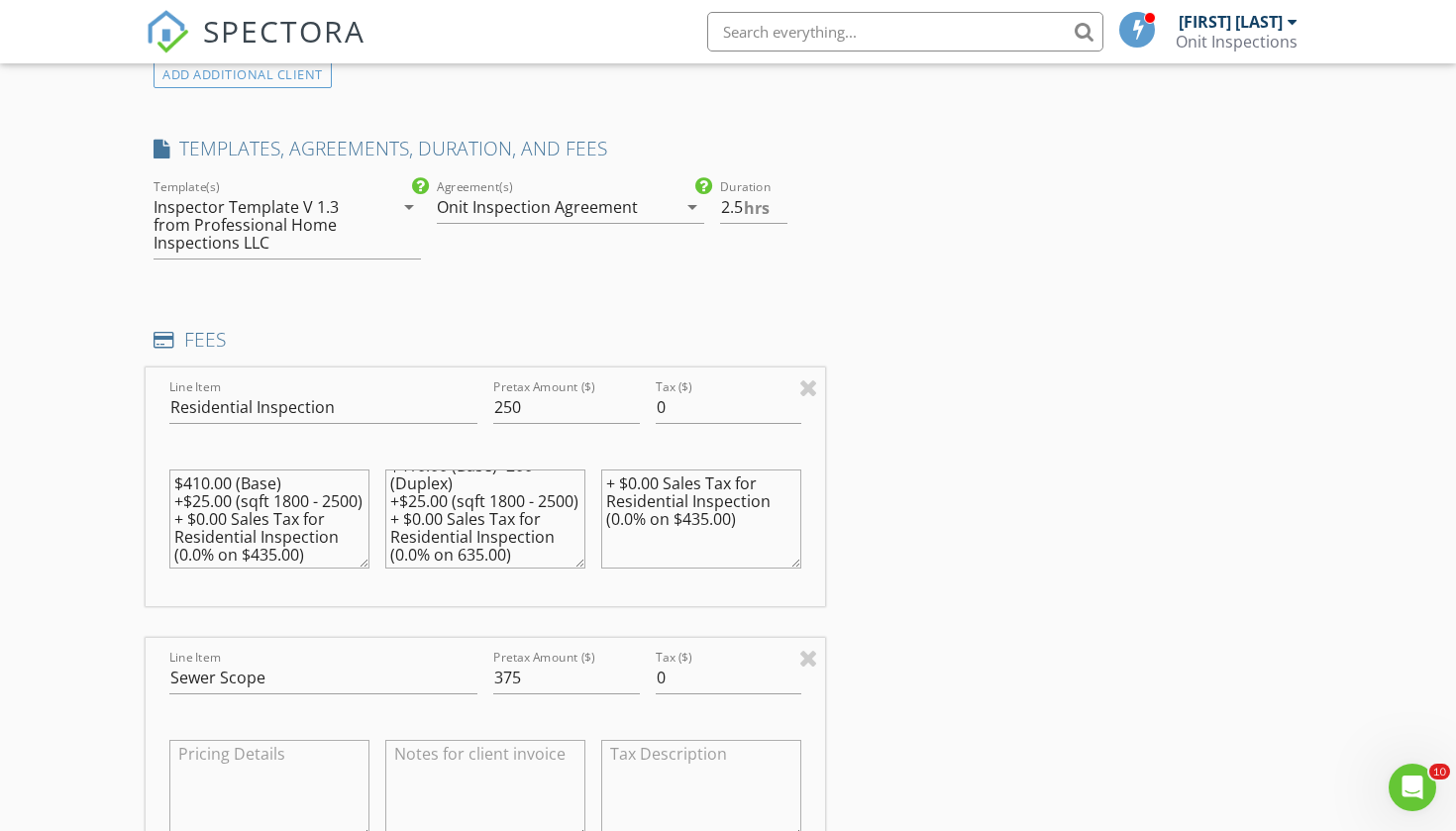 type on "[PHONE]" 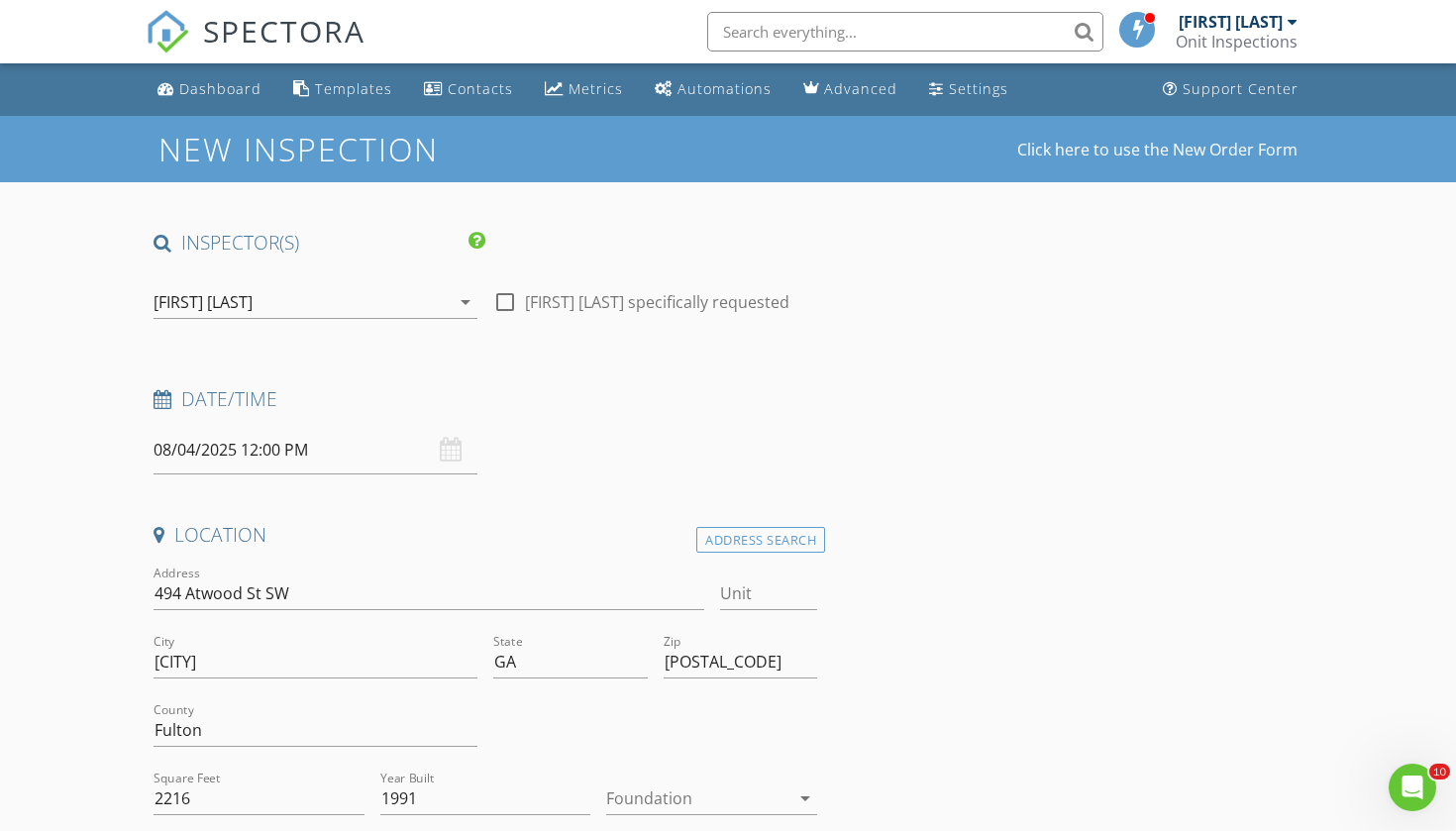 scroll, scrollTop: 0, scrollLeft: 0, axis: both 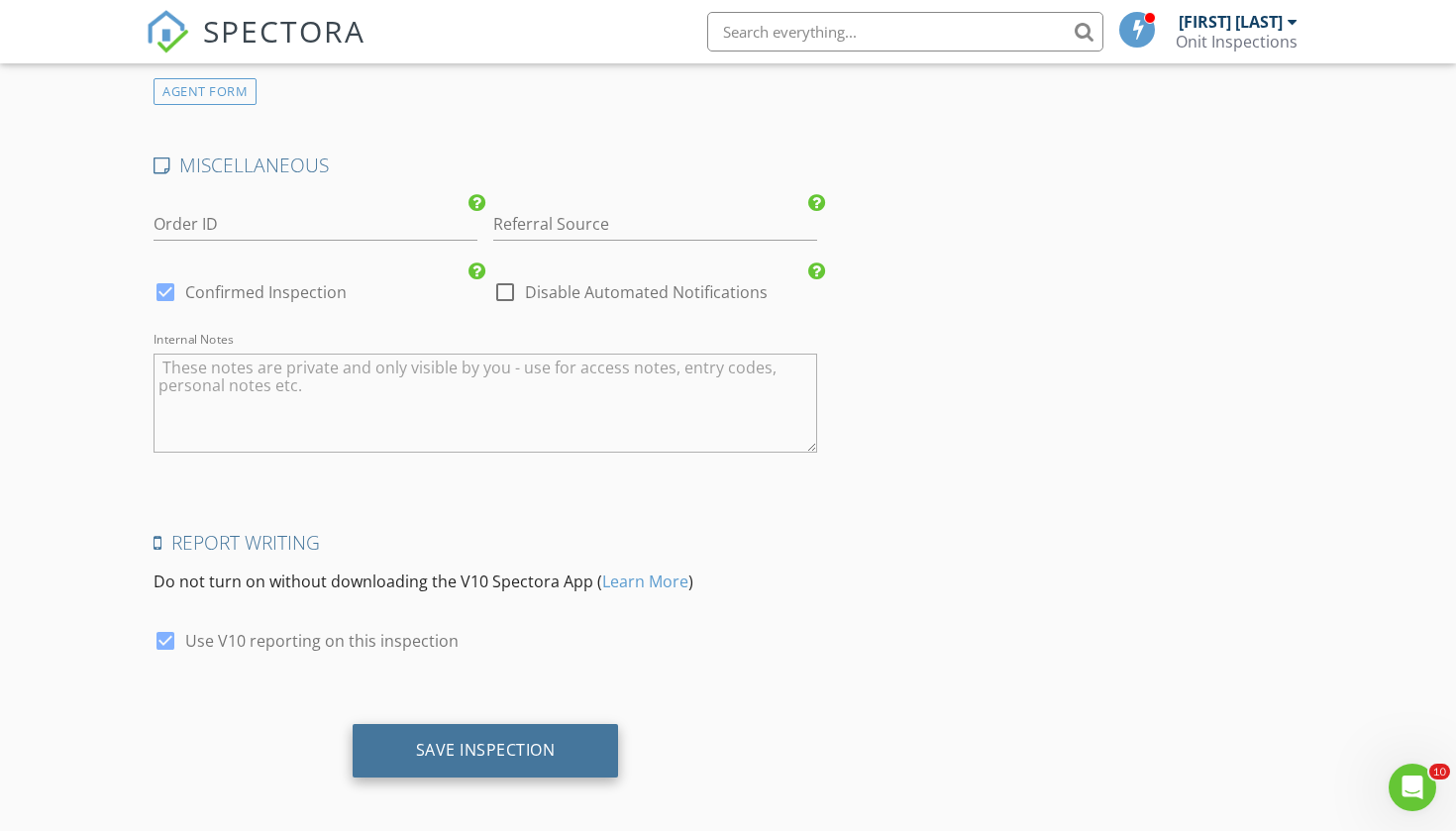 click on "Save Inspection" at bounding box center (485, 751) 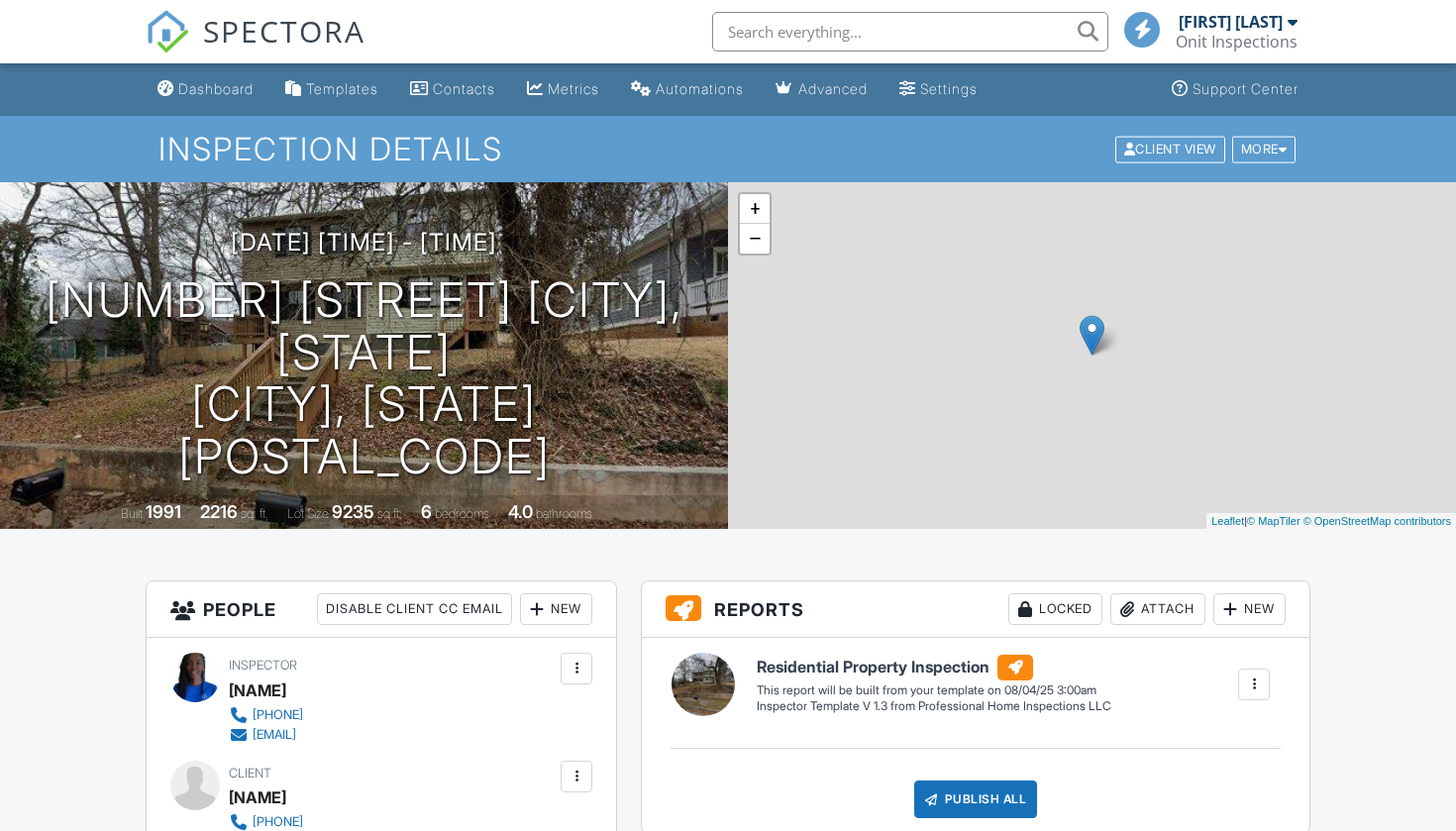scroll, scrollTop: 0, scrollLeft: 0, axis: both 